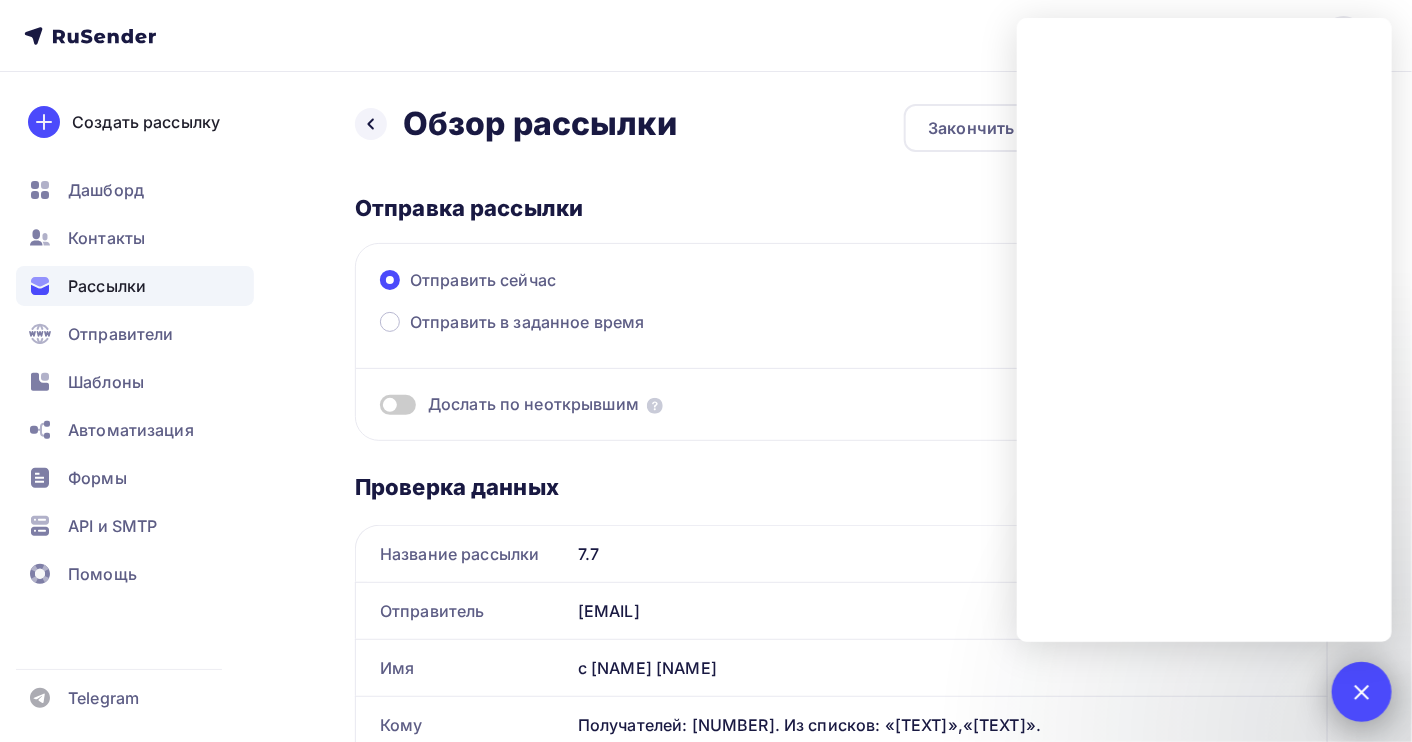 scroll, scrollTop: 0, scrollLeft: 0, axis: both 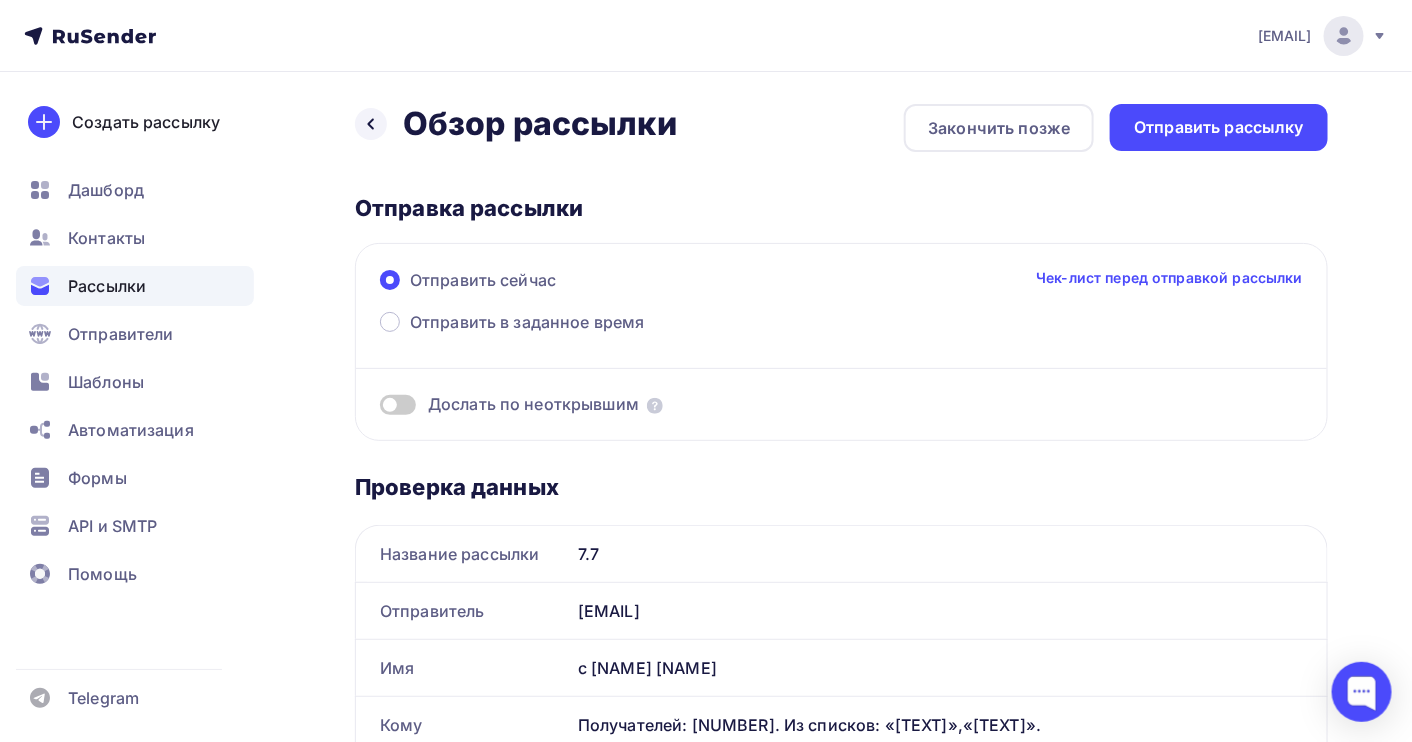 click on "Рассылки" at bounding box center [107, 286] 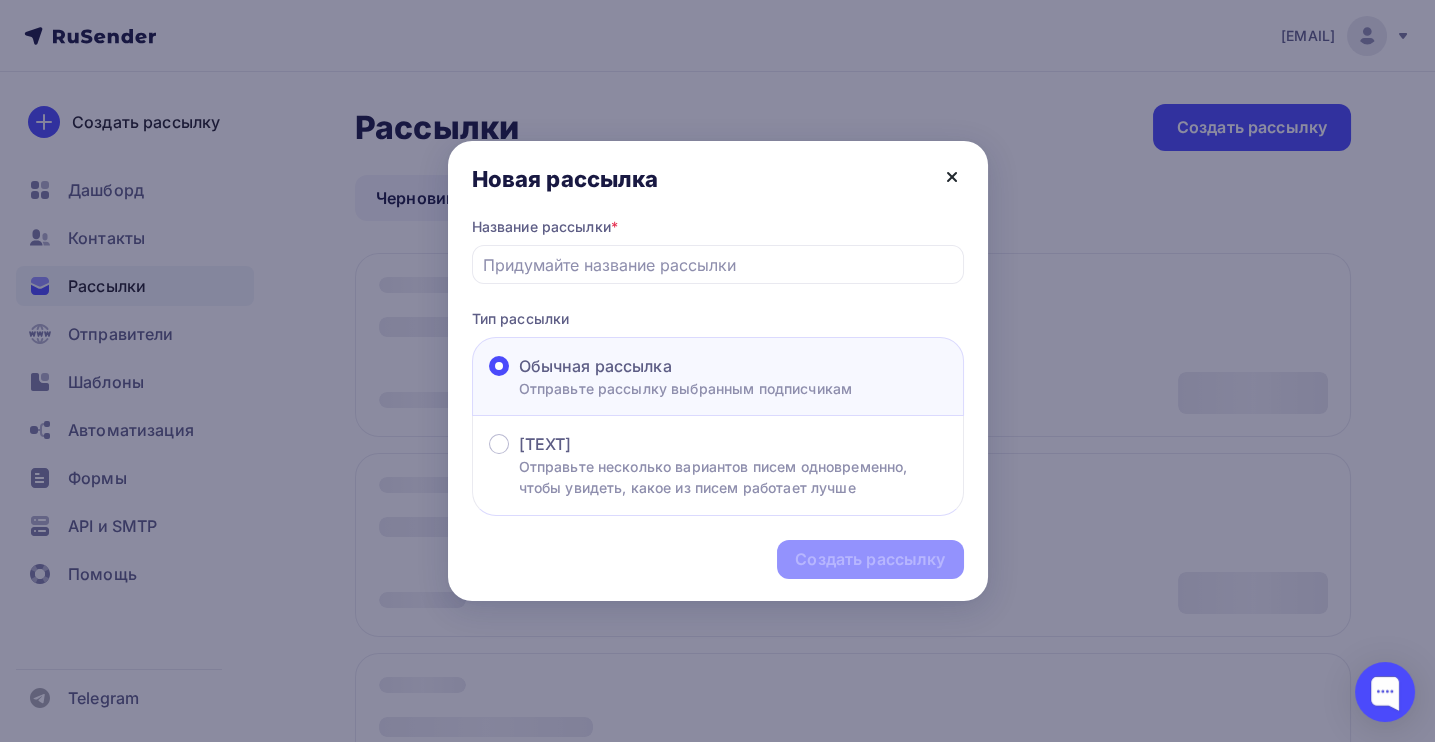 click at bounding box center [952, 177] 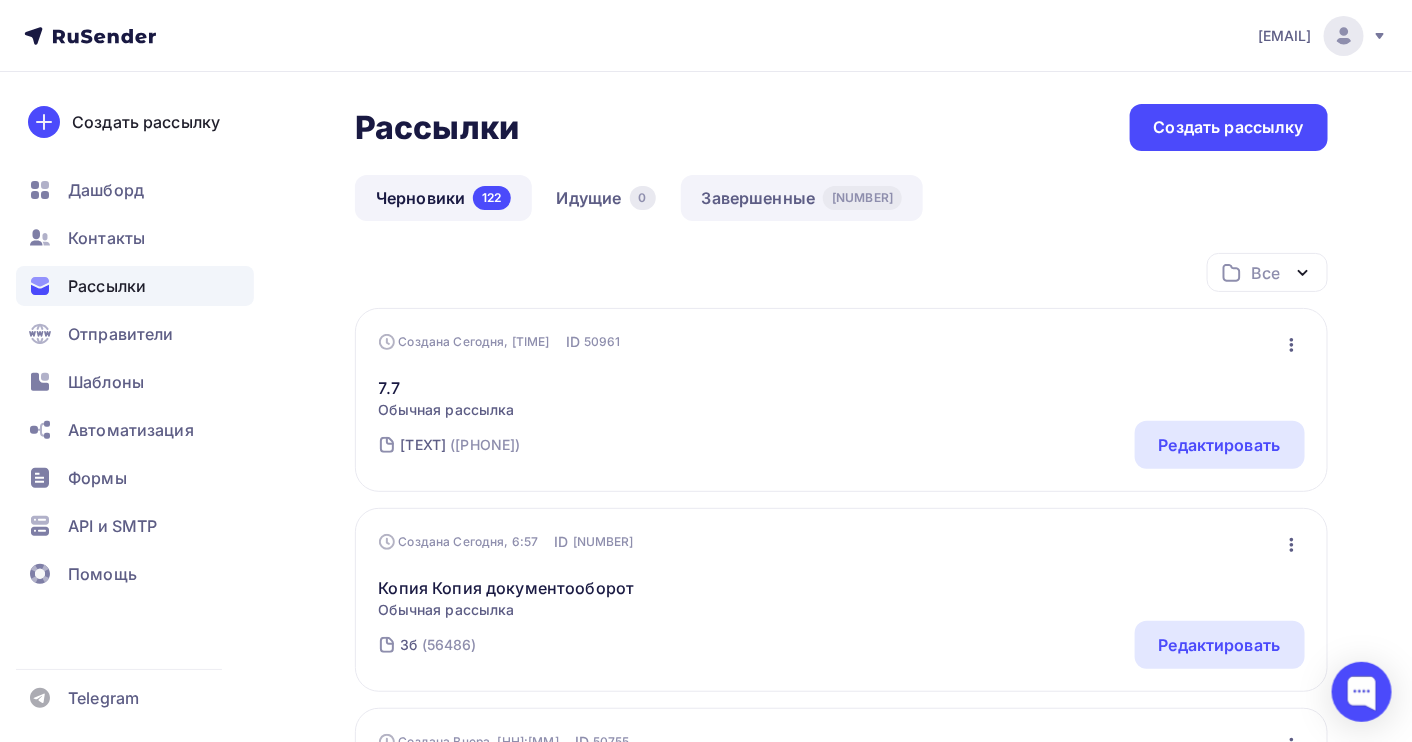 click on "Завершенные
[NUMBER]" at bounding box center [802, 198] 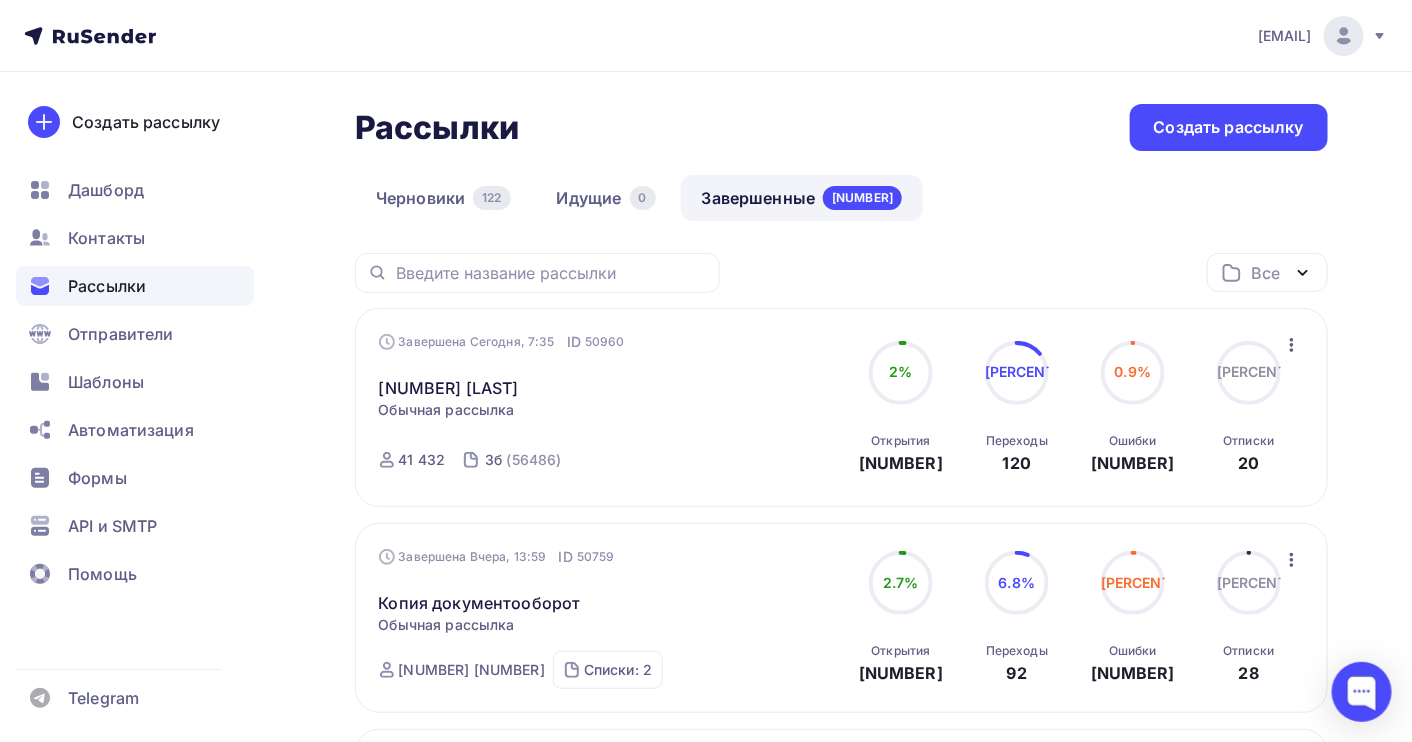 click at bounding box center (1292, 345) 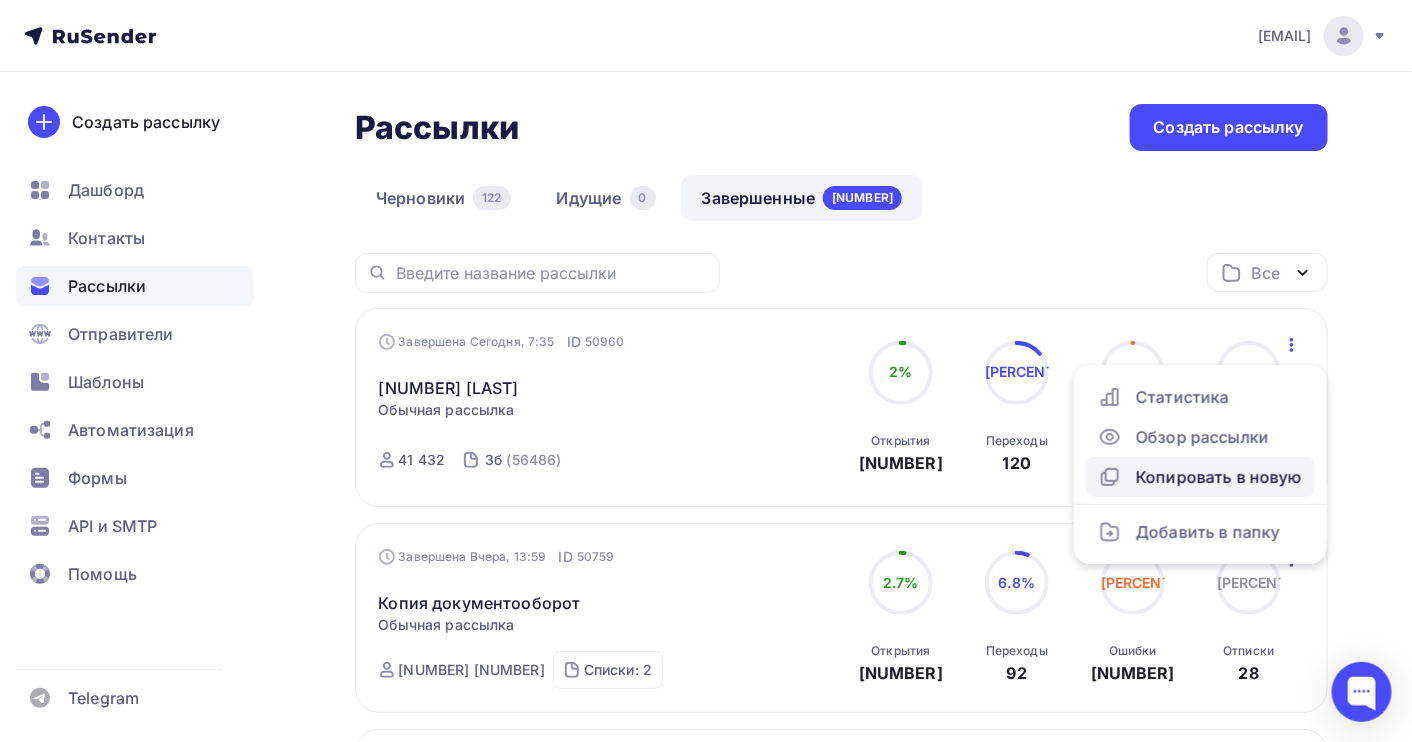 click on "Копировать в новую" at bounding box center [1200, 477] 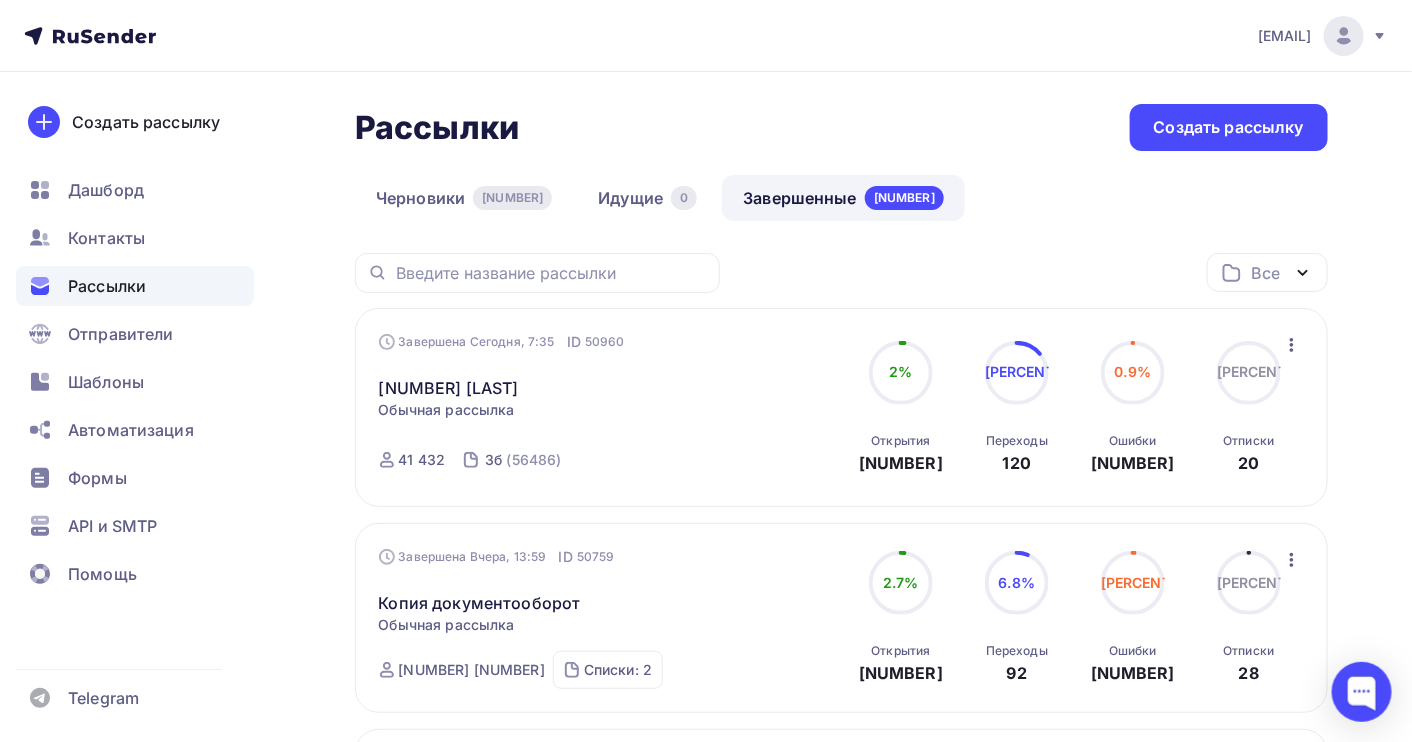 click at bounding box center (1292, 345) 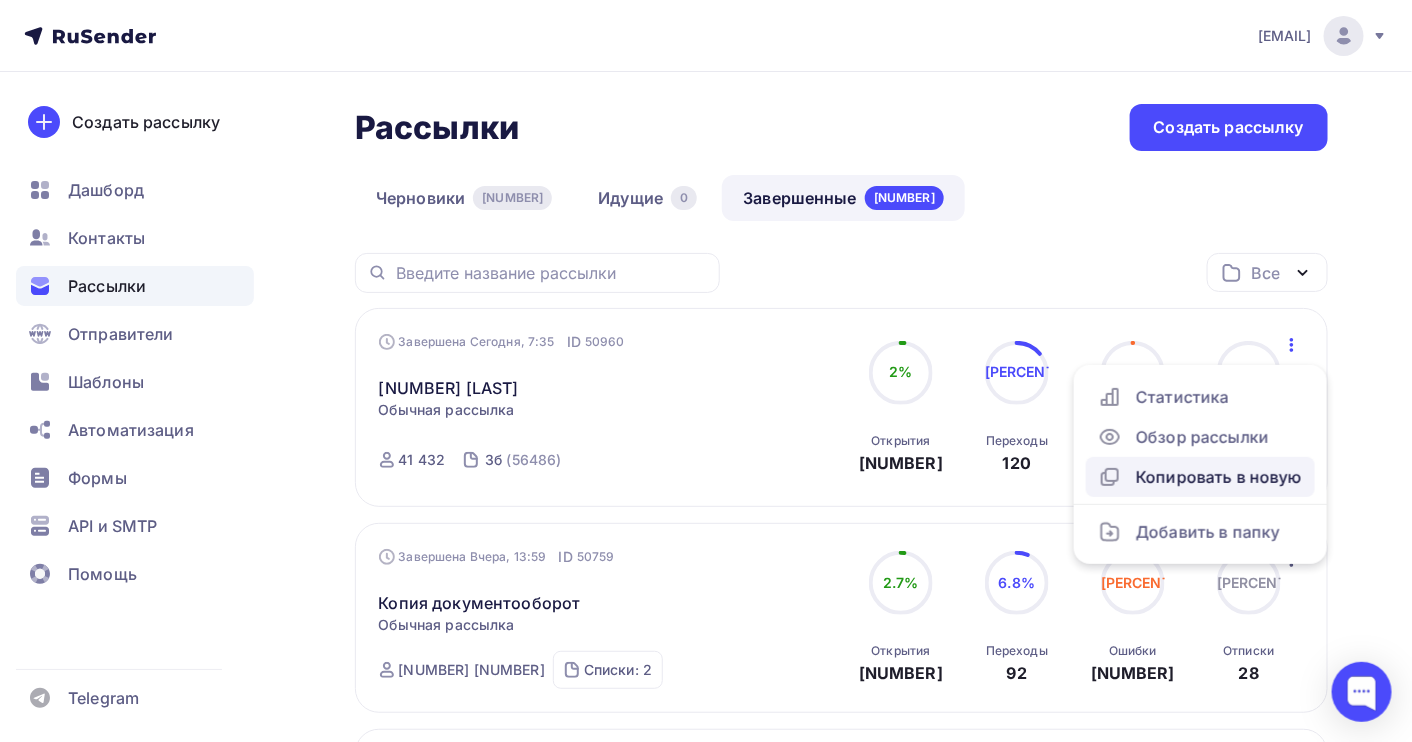 click on "Копировать в новую" at bounding box center [1200, 477] 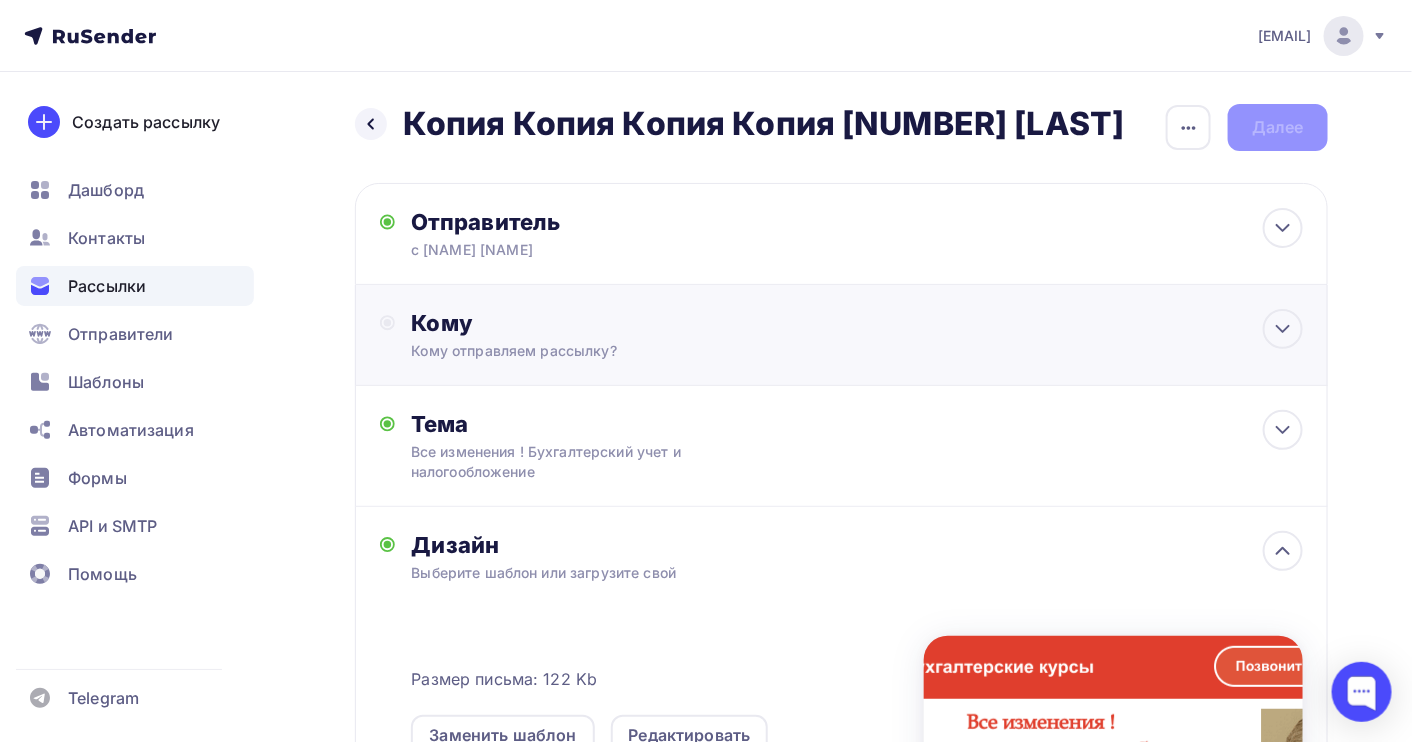 click on "Кому" at bounding box center [627, 222] 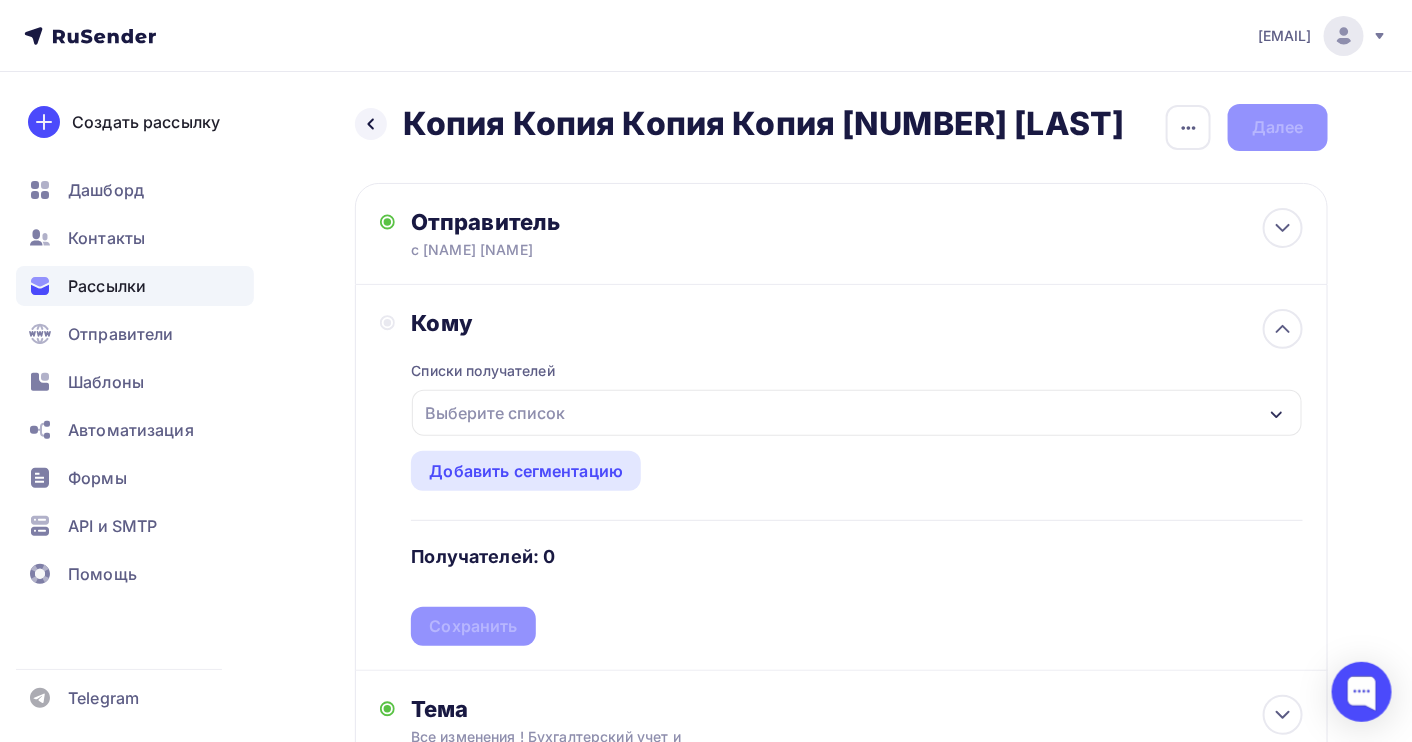 click on "Выберите список" at bounding box center [495, 413] 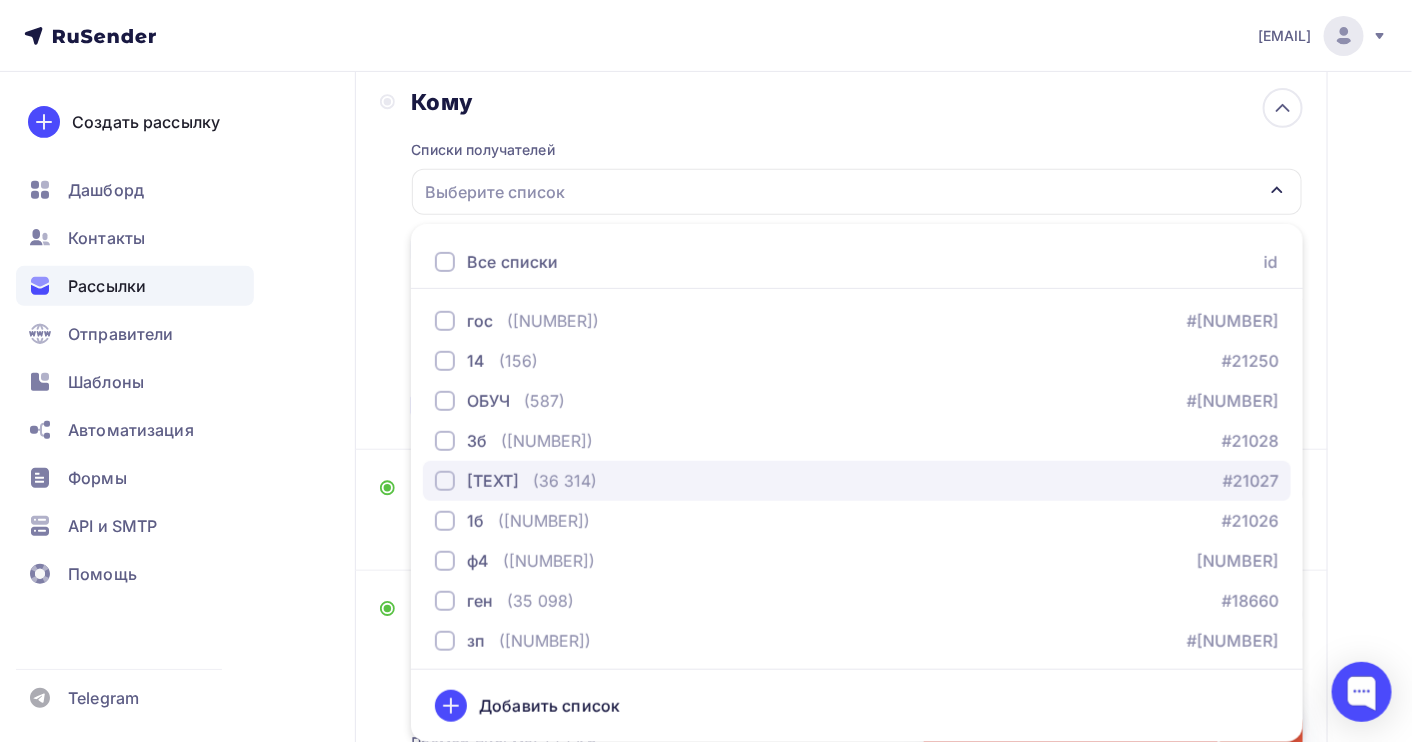 click on "(36 314)" at bounding box center [553, 321] 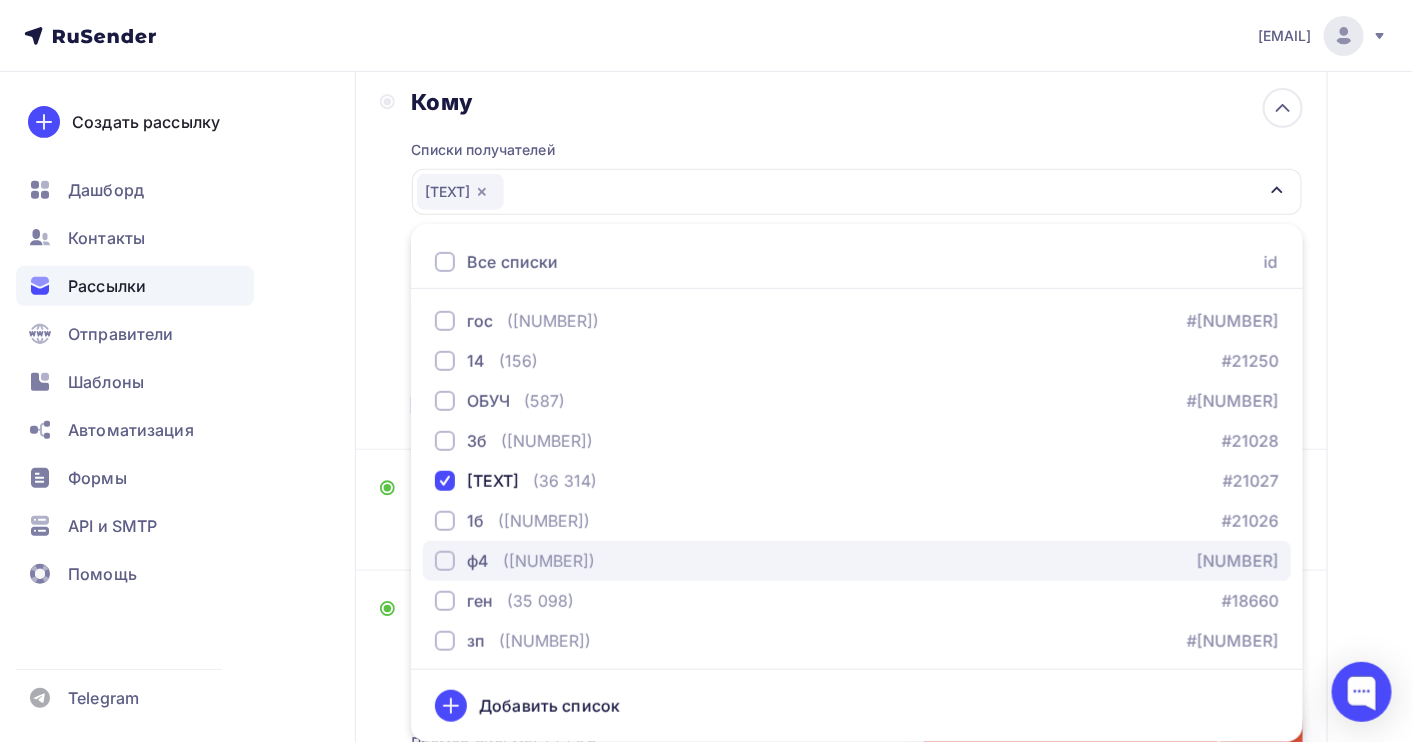 click on "([NUMBER])" at bounding box center (553, 321) 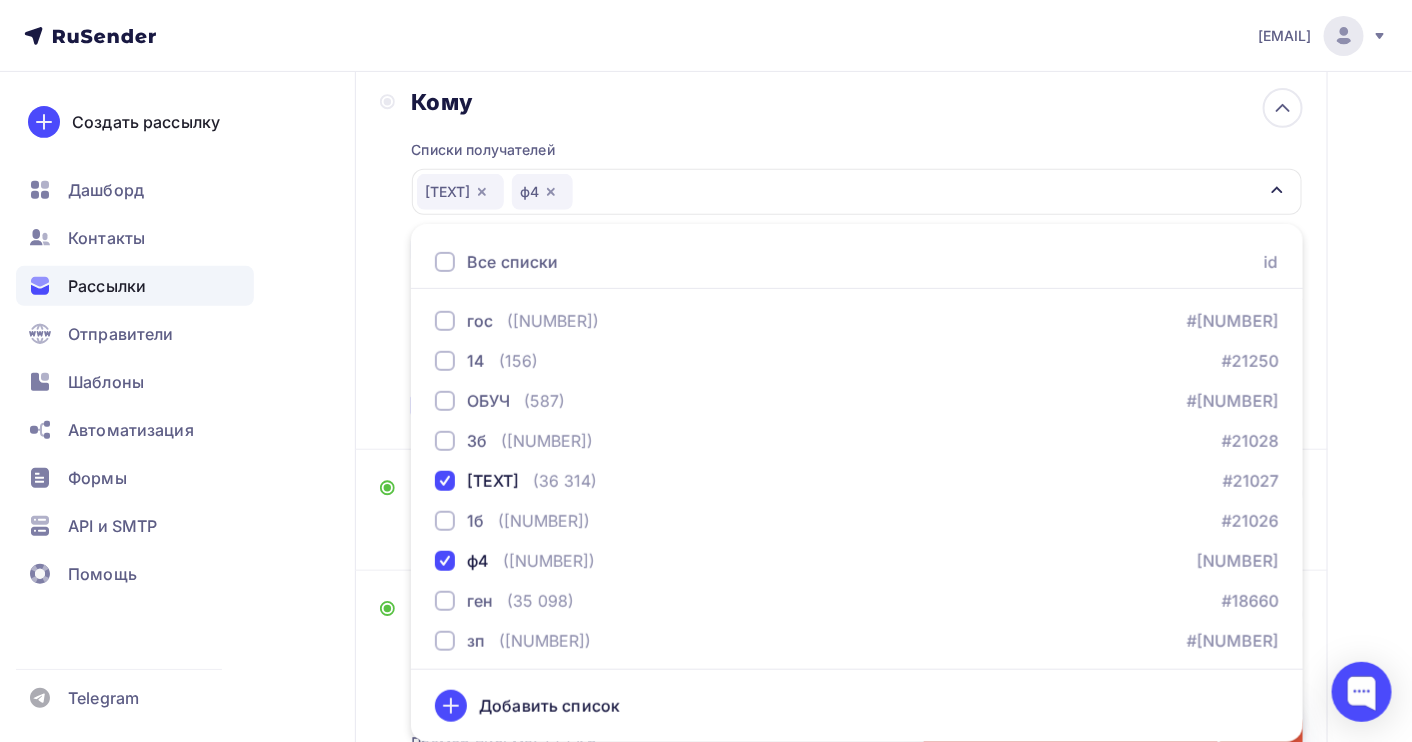 click on "Назад
Копия [NUMBER] [NAME]
Копия [NUMBER] [NAME]
Закончить позже
Переименовать рассылку
Удалить
Далее
Отправитель
c [NAME] [NAME]
Email  *
[EMAIL]
[EMAIL]               Добавить отправителя
Рекомендуем  добавить почту на домене , чтобы рассылка не попала в «Спам»
Имя                 Сохранить
Предпросмотр текста" at bounding box center [706, 547] 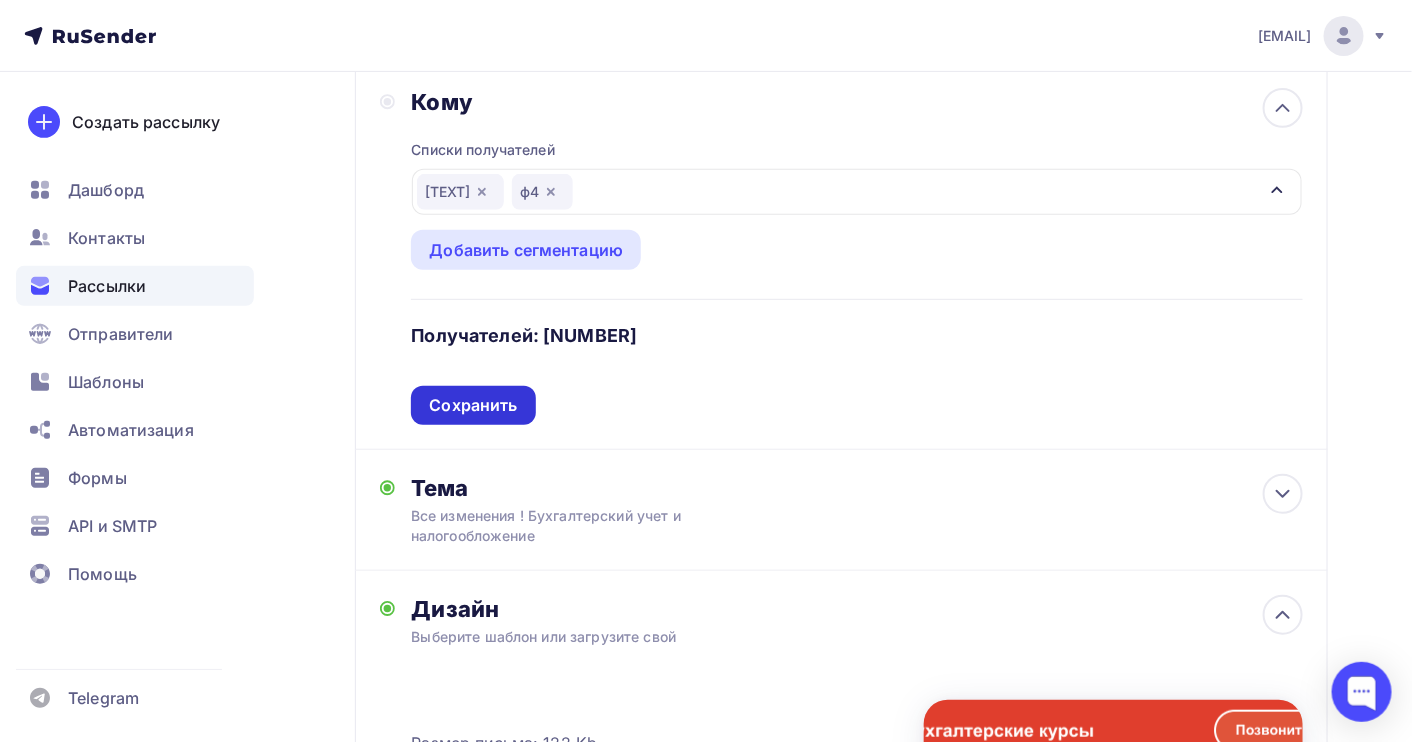 click on "Сохранить" at bounding box center [473, 405] 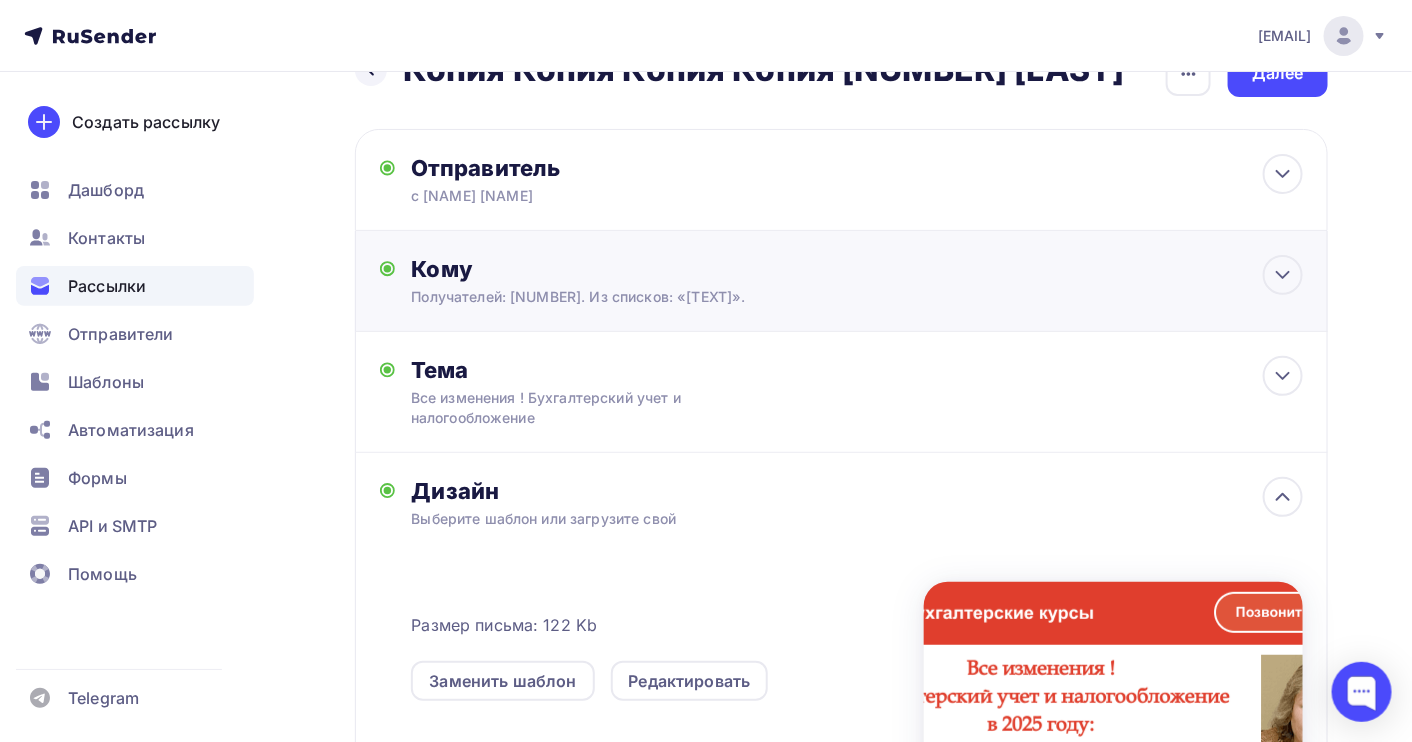 scroll, scrollTop: 0, scrollLeft: 0, axis: both 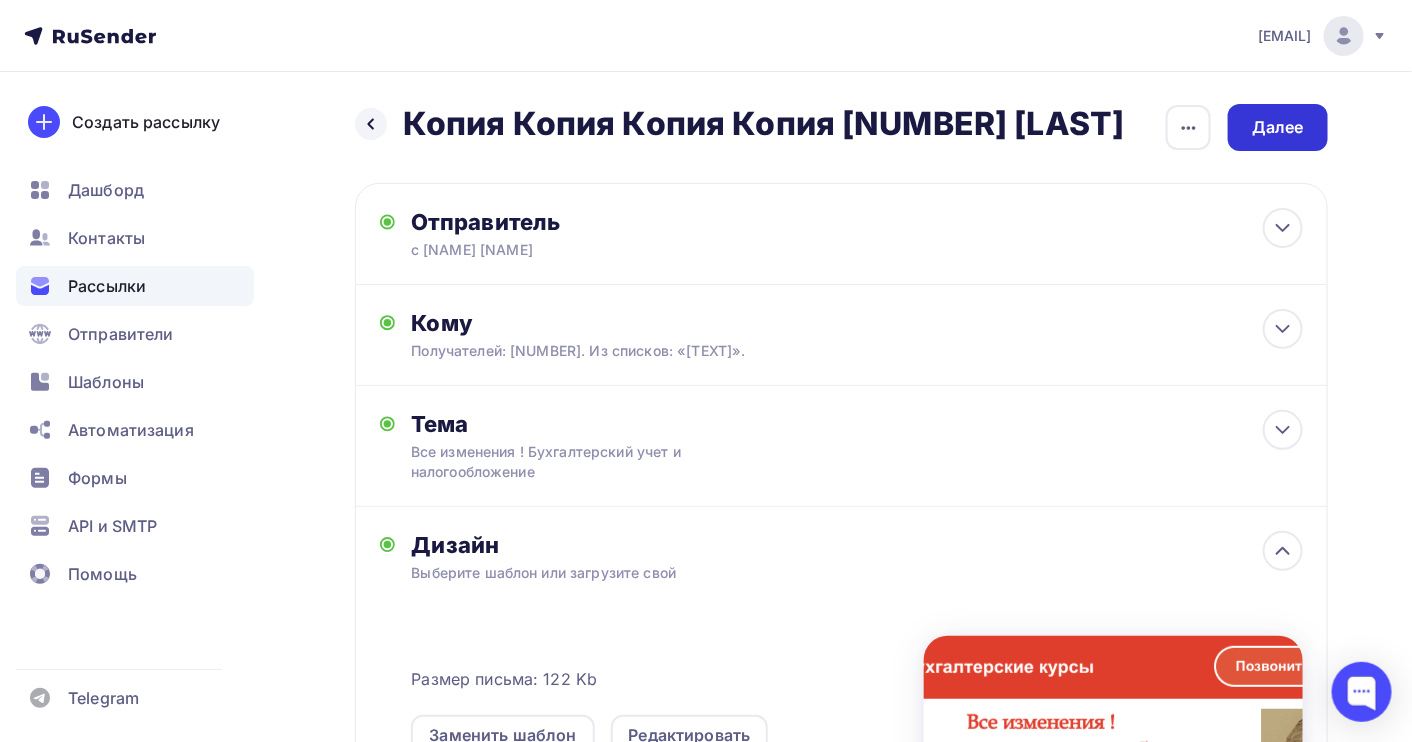 click on "Далее" at bounding box center [1278, 127] 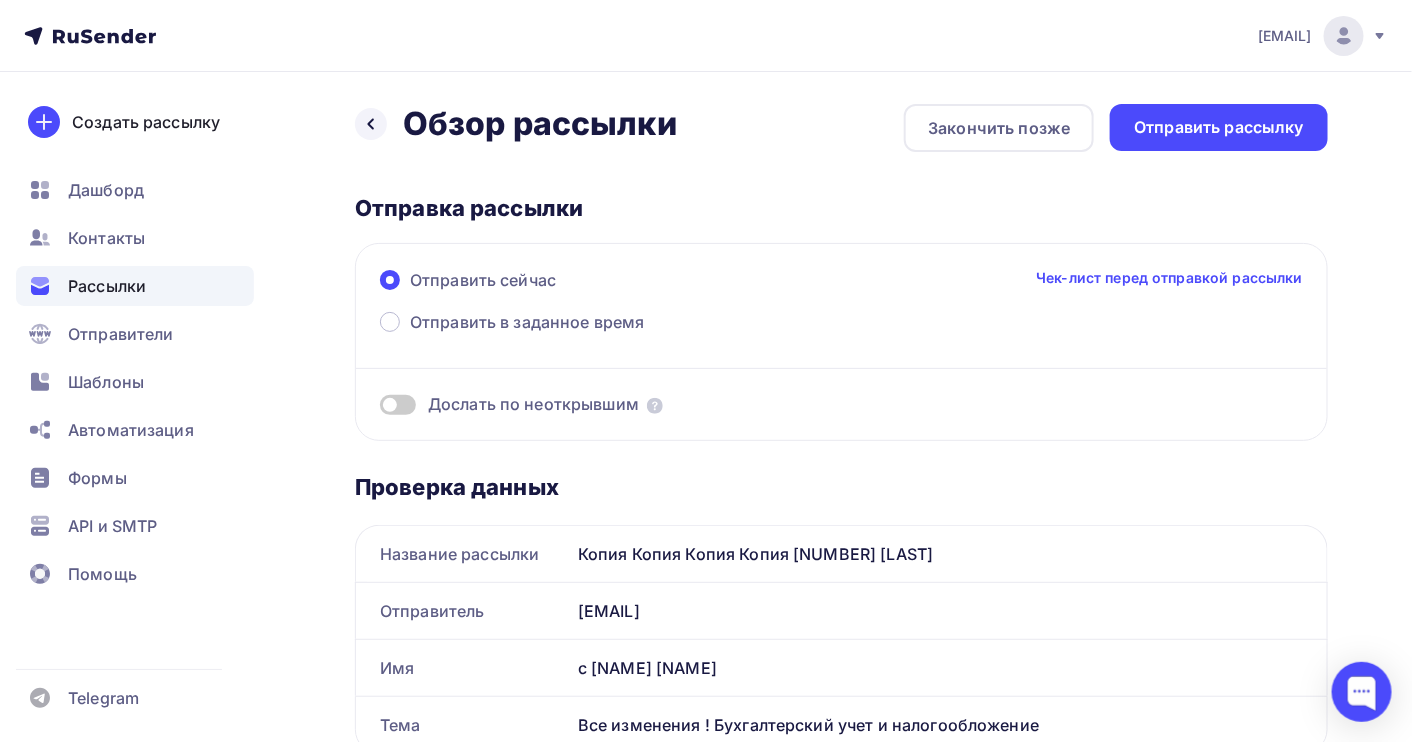 scroll, scrollTop: 0, scrollLeft: 0, axis: both 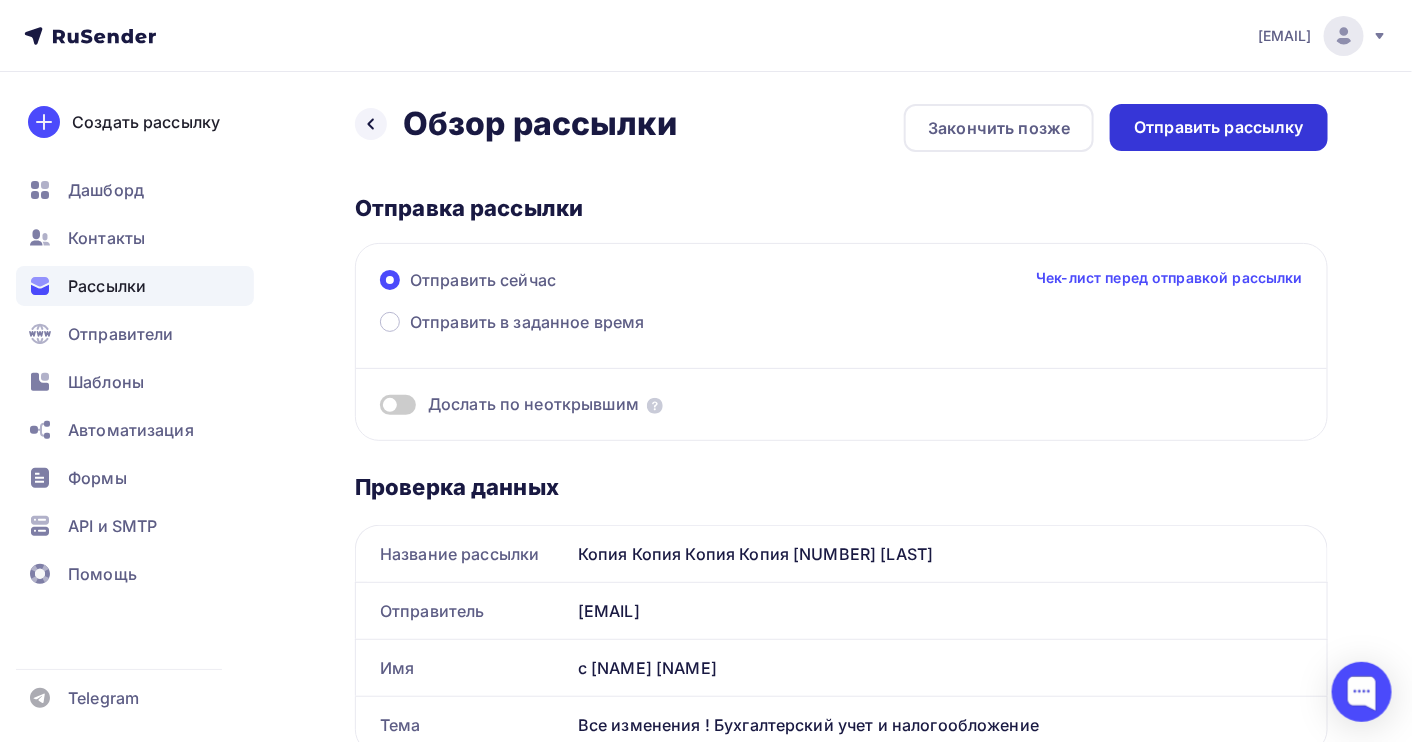 click on "Отправить рассылку" at bounding box center (1219, 127) 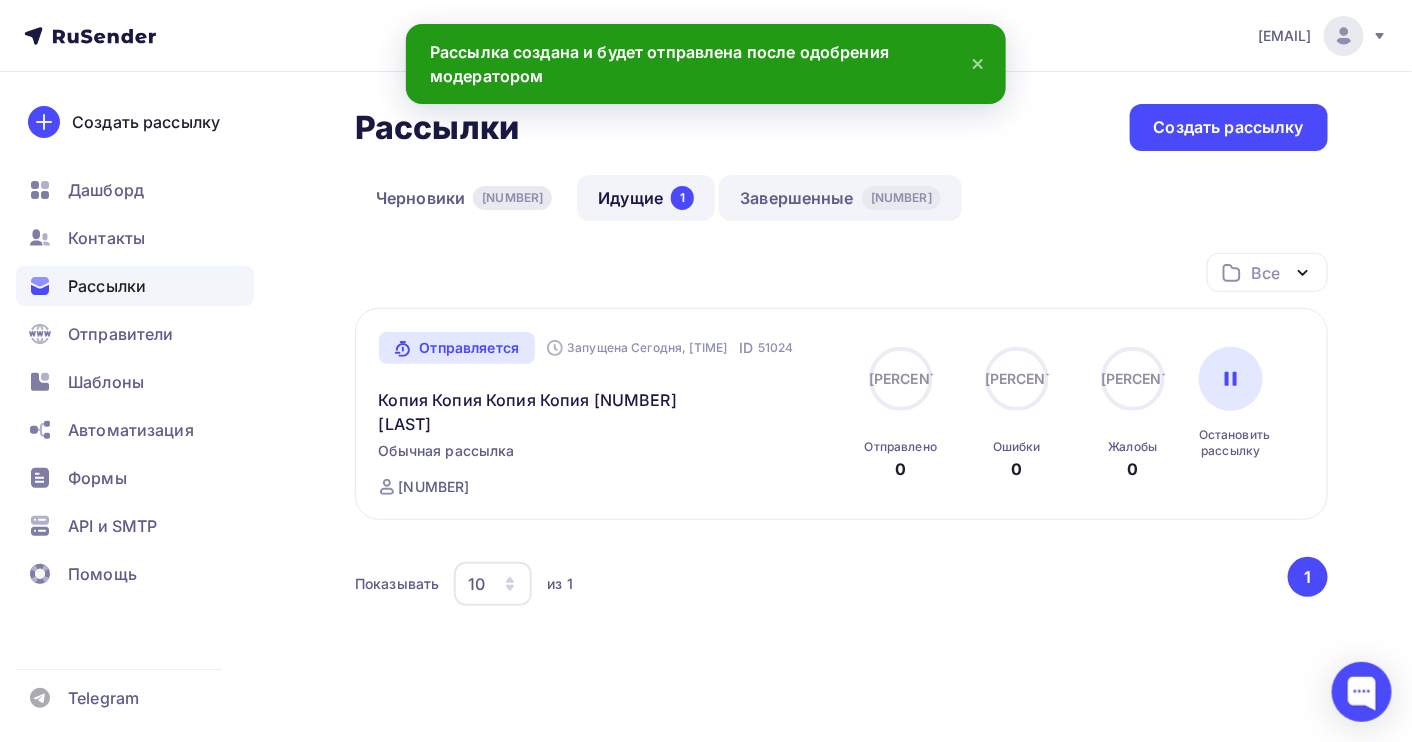 click on "Завершенные
[NUMBER]" at bounding box center [840, 198] 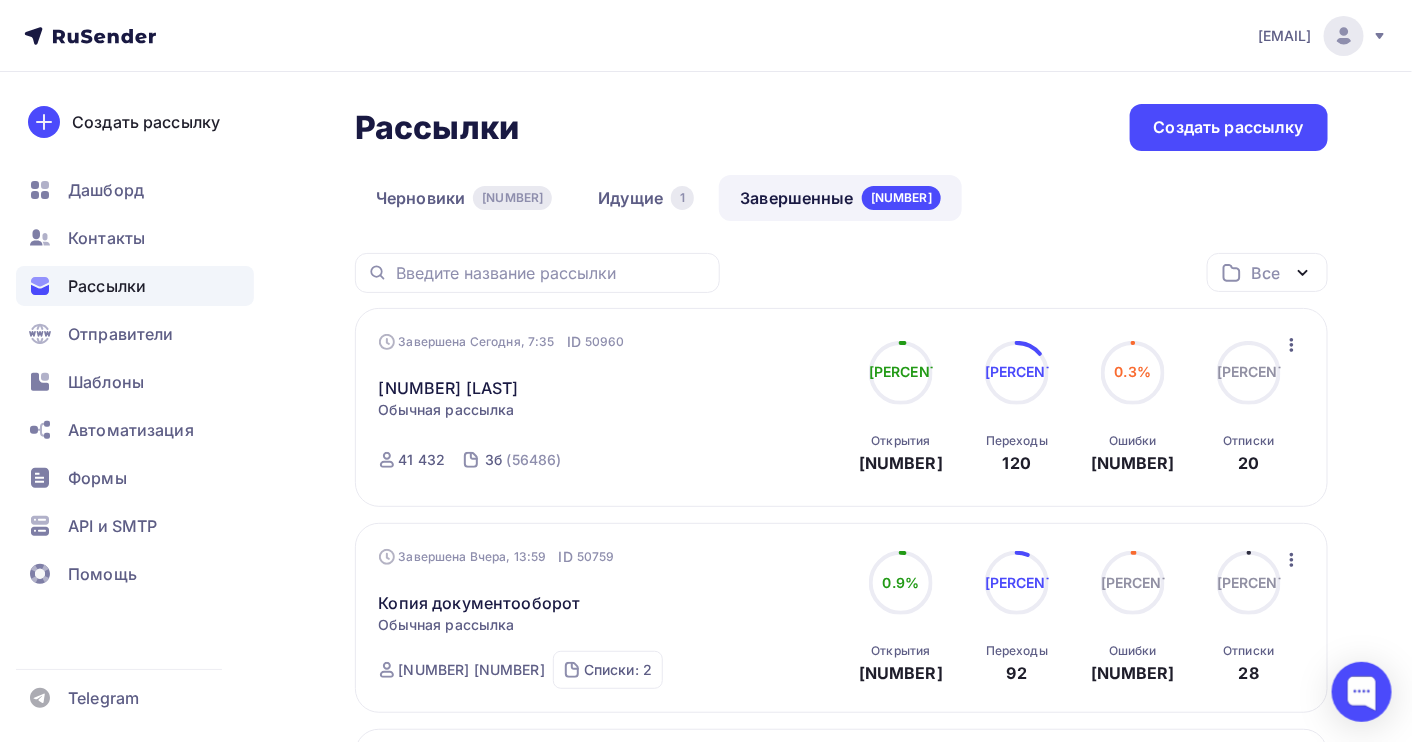 click at bounding box center [1292, 345] 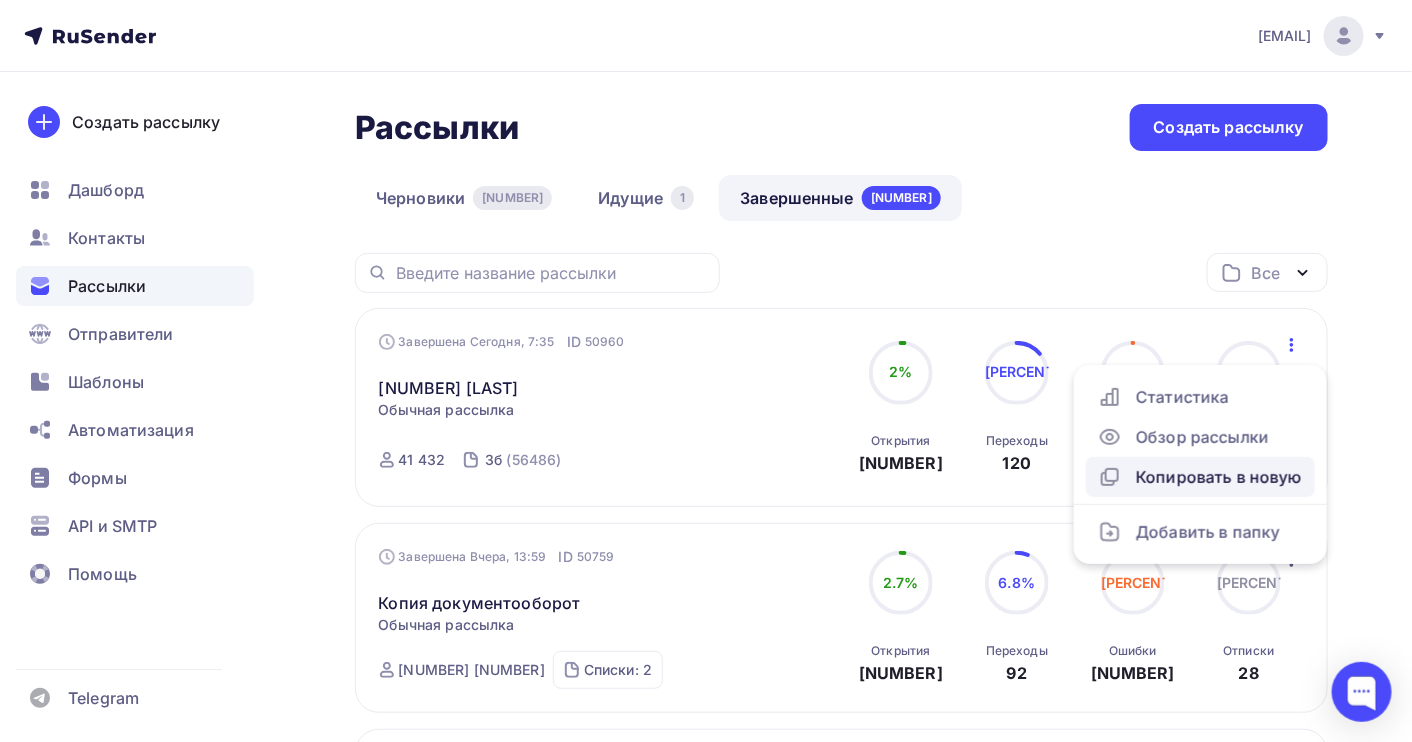 click on "Копировать в новую" at bounding box center [1200, 477] 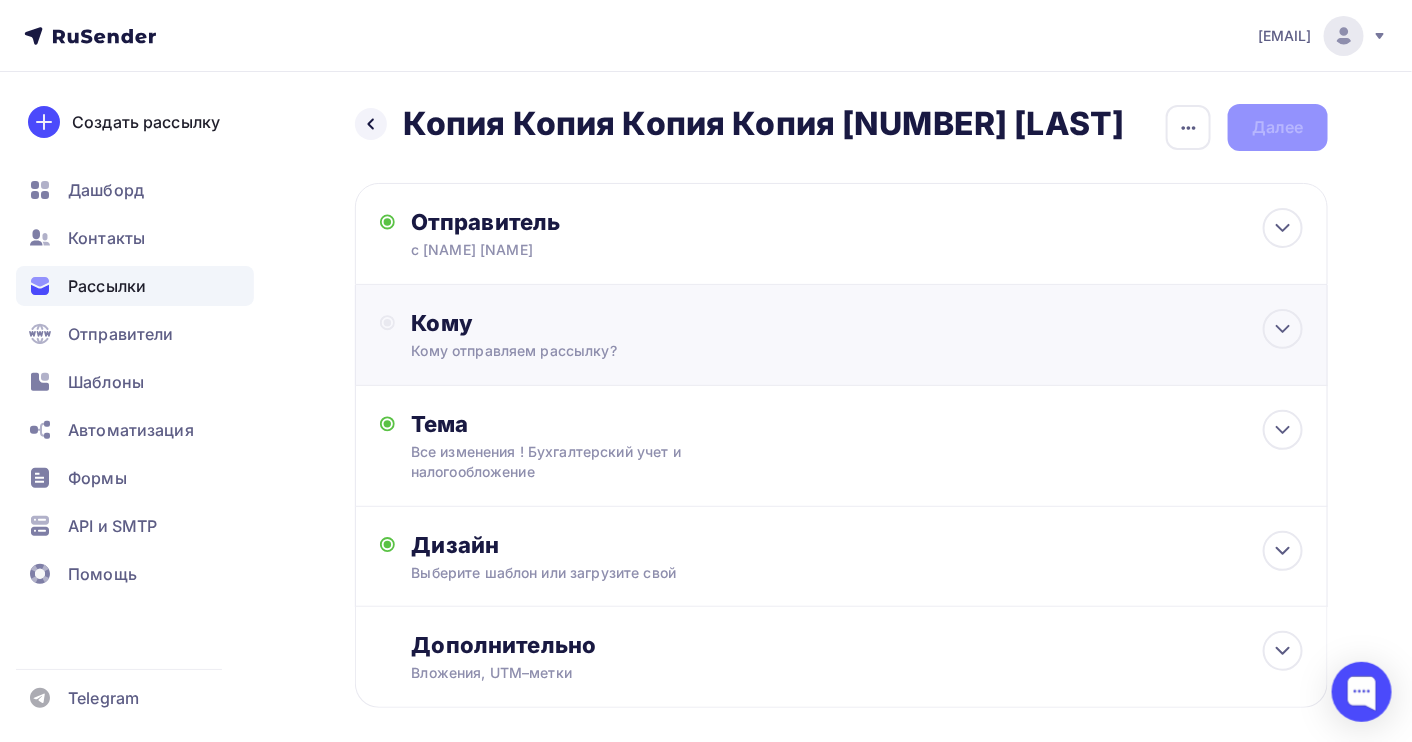 click on "Кому
Кому отправляем рассылку?
Списки получателей
Выберите список
Все списки
id
гос
([NUMBER])
#22212
14
([NUMBER])
#21250
ОБУЧ
([NUMBER])
#21226
3б
([NUMBER])
#21028
2б
([NUMBER])
#21027
1б
([NUMBER])
#21026
ф4
([NUMBER])
#20164
ген" at bounding box center [627, 234] 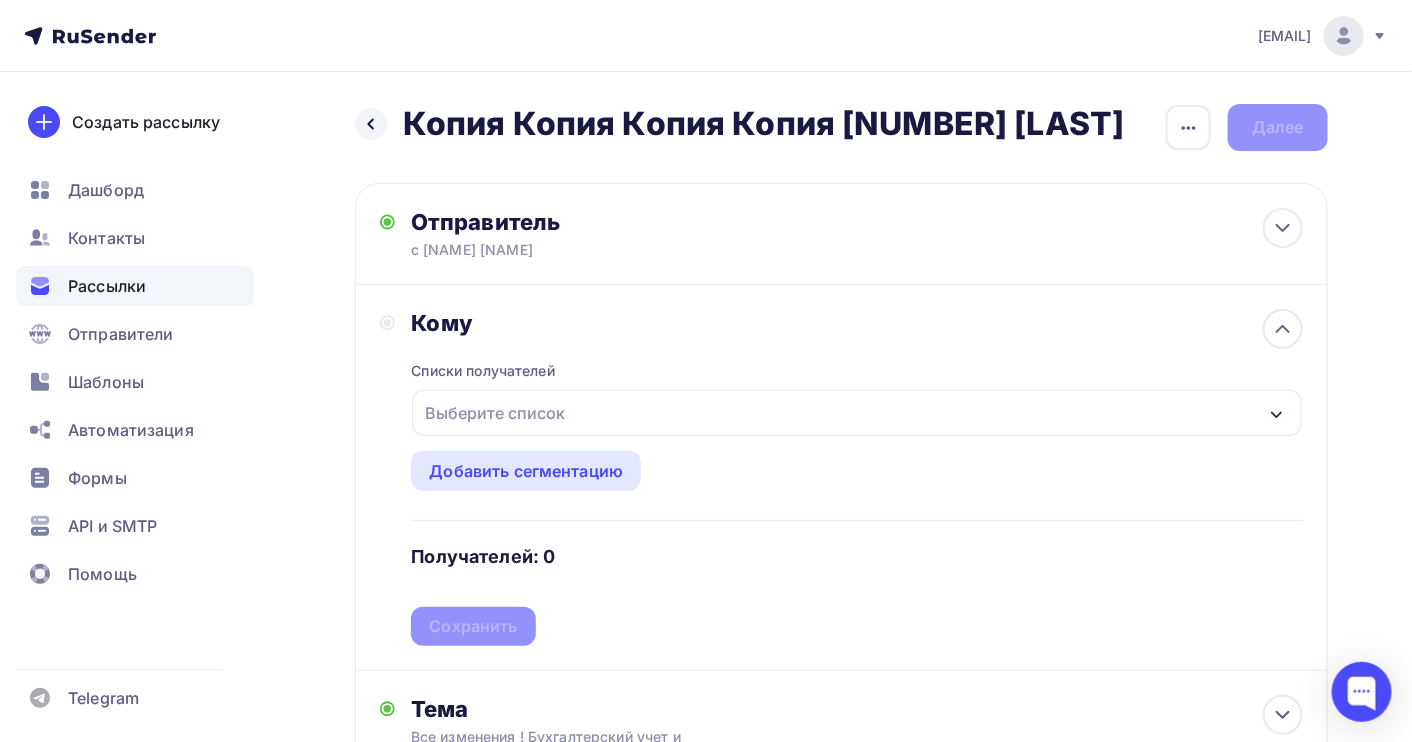 click on "Выберите список" at bounding box center [495, 413] 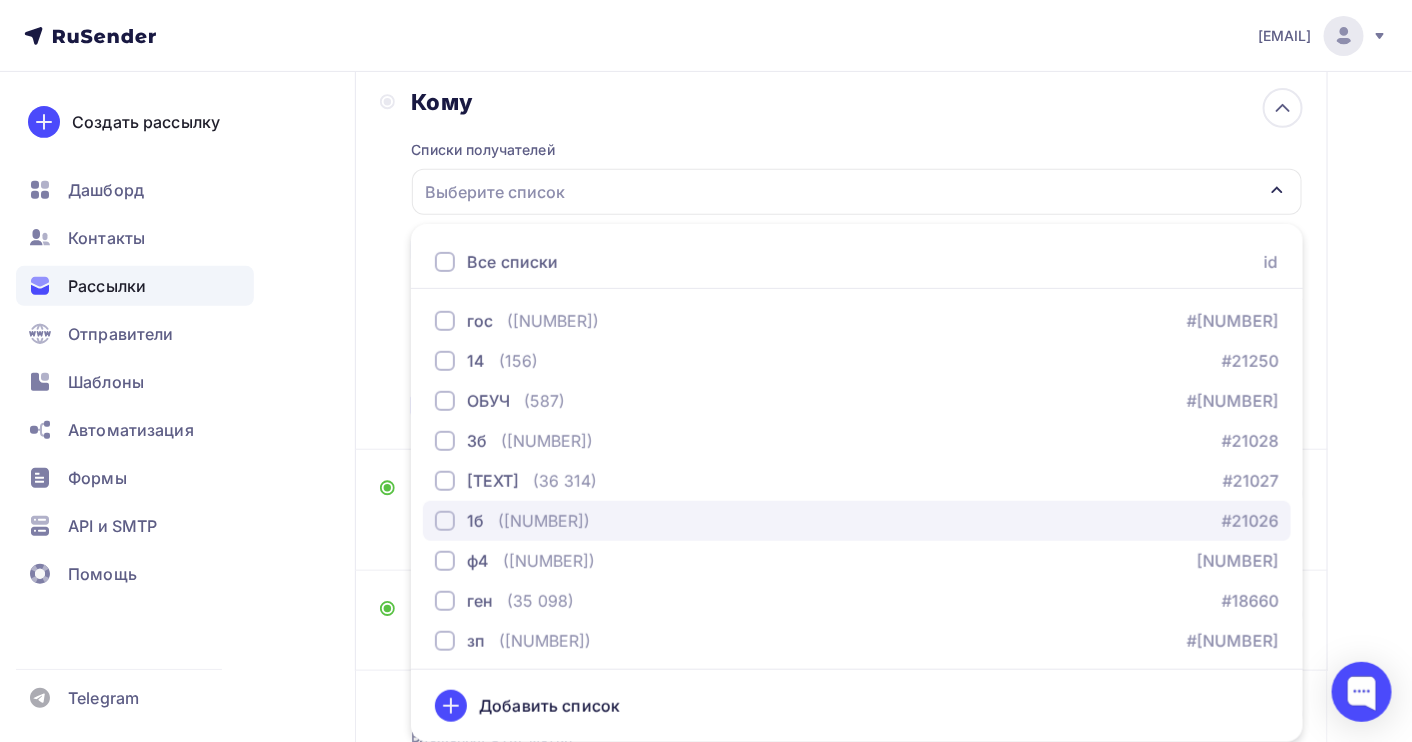 click on "([NUMBER])" at bounding box center (553, 321) 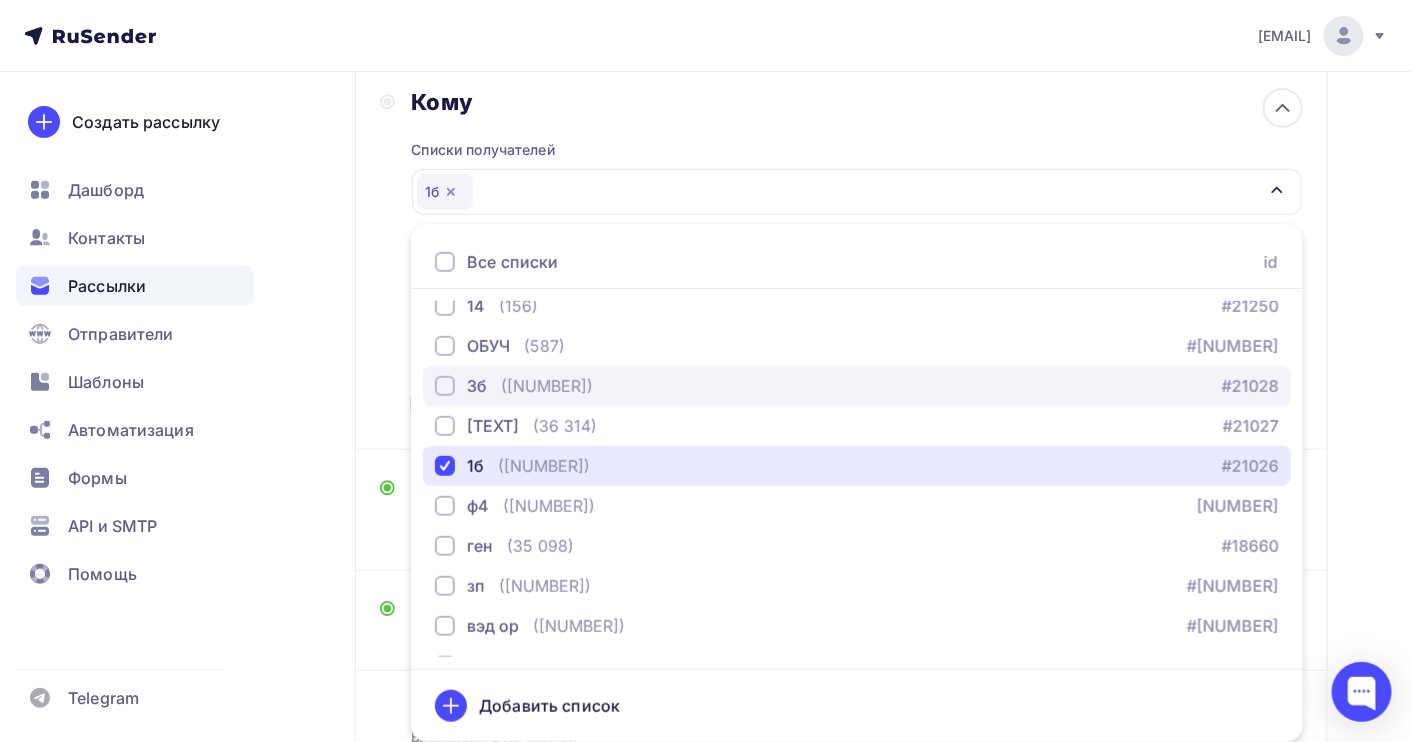 scroll, scrollTop: 83, scrollLeft: 0, axis: vertical 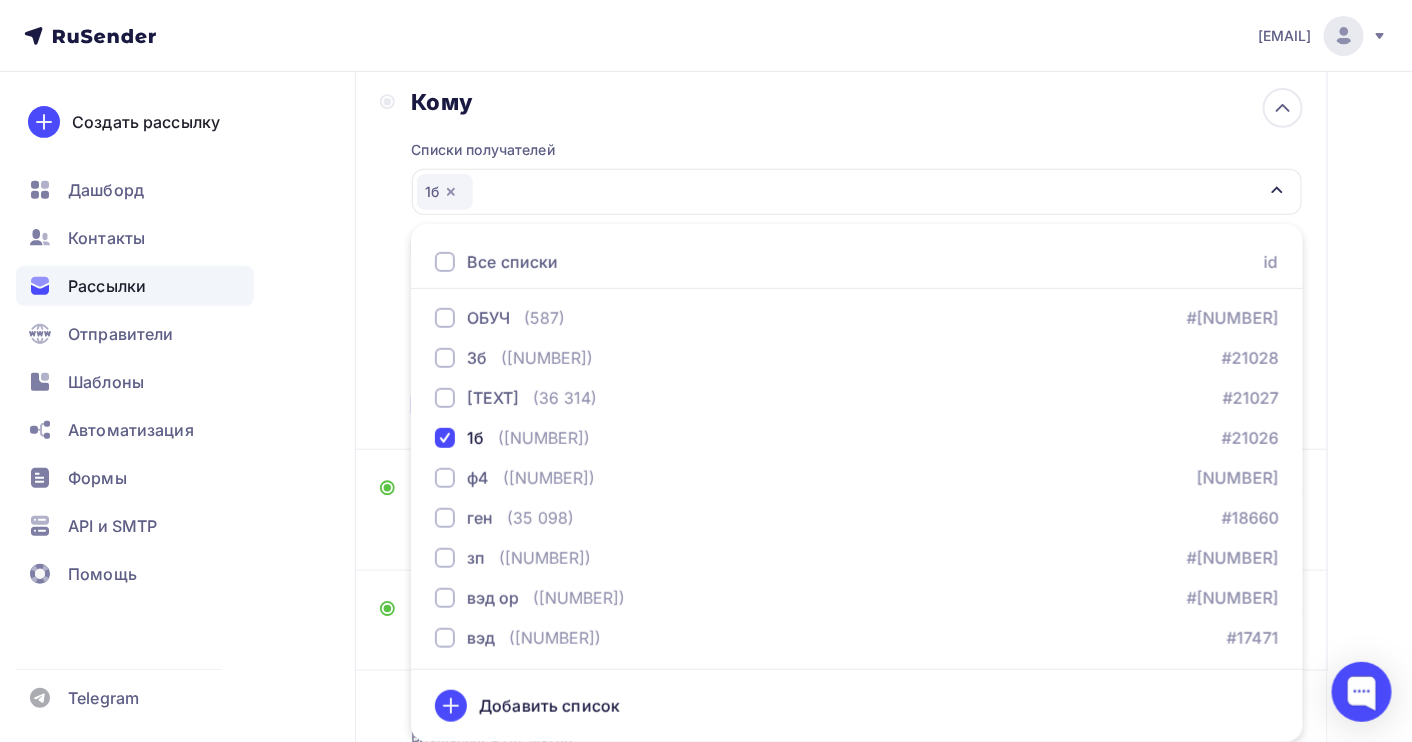 click on "Назад
Копия [NUMBER] [NAME]
Копия [NUMBER] [NAME]
Закончить позже
Переименовать рассылку
Удалить
Далее
Отправитель
c [NAME] [NAME]
Email  *
[EMAIL]
[EMAIL]               Добавить отправителя
Рекомендуем  добавить почту на домене , чтобы рассылка не попала в «Спам»
Имя                 Сохранить
Предпросмотр текста" at bounding box center [706, 376] 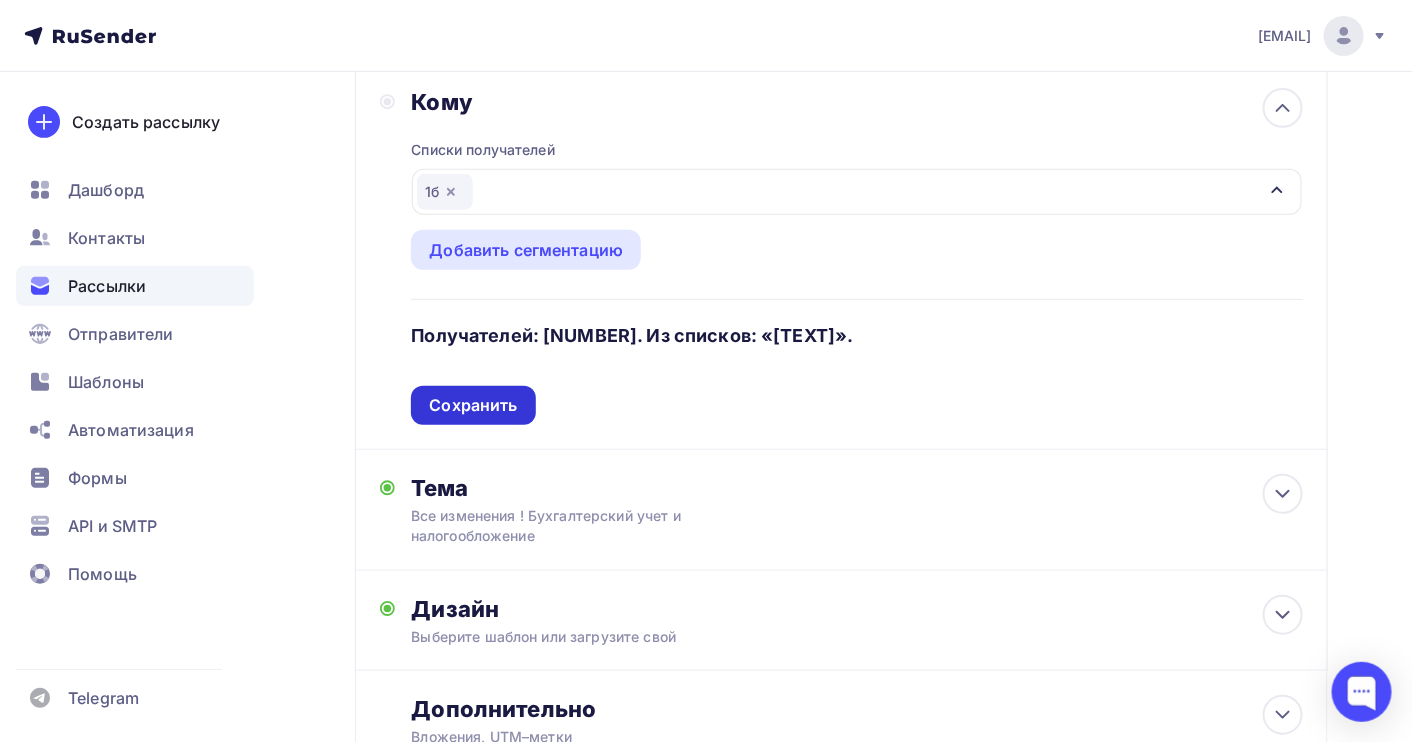 click on "Сохранить" at bounding box center (473, 405) 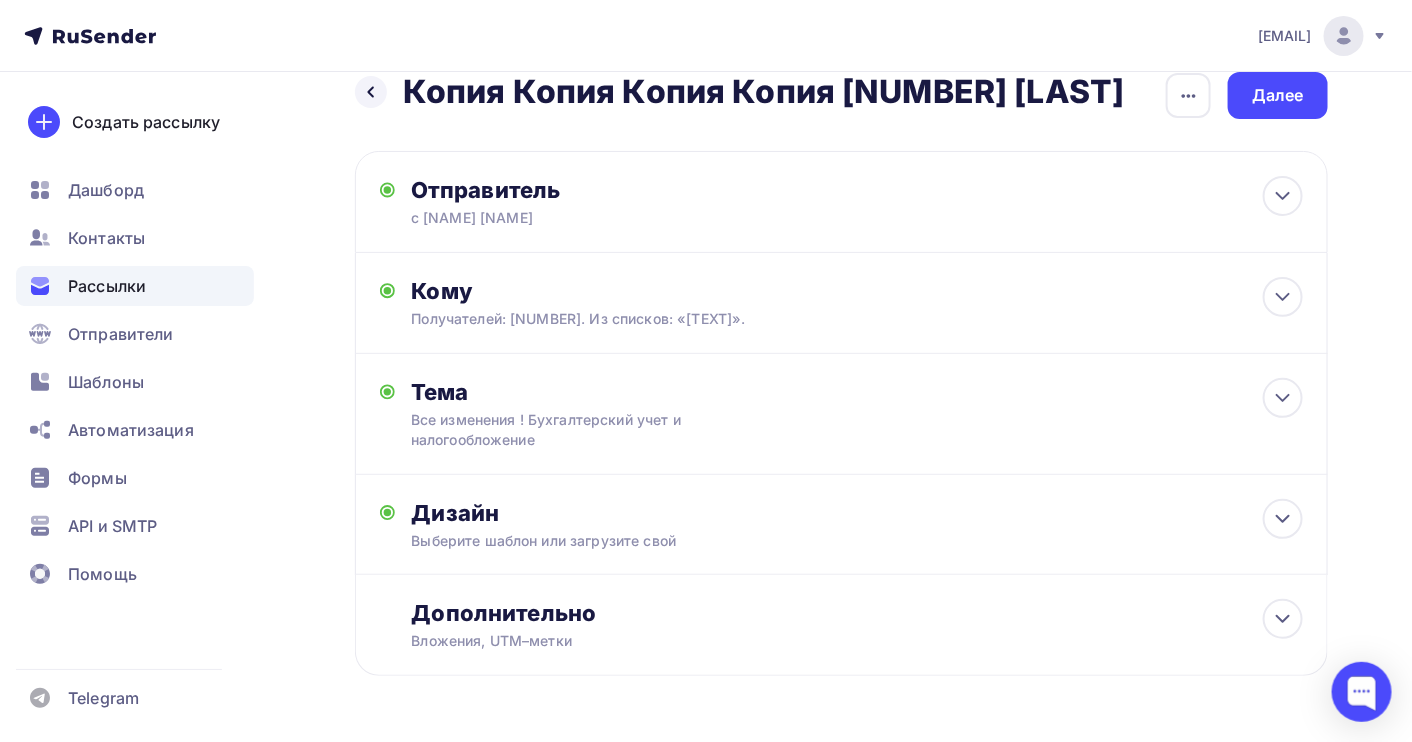 scroll, scrollTop: 0, scrollLeft: 0, axis: both 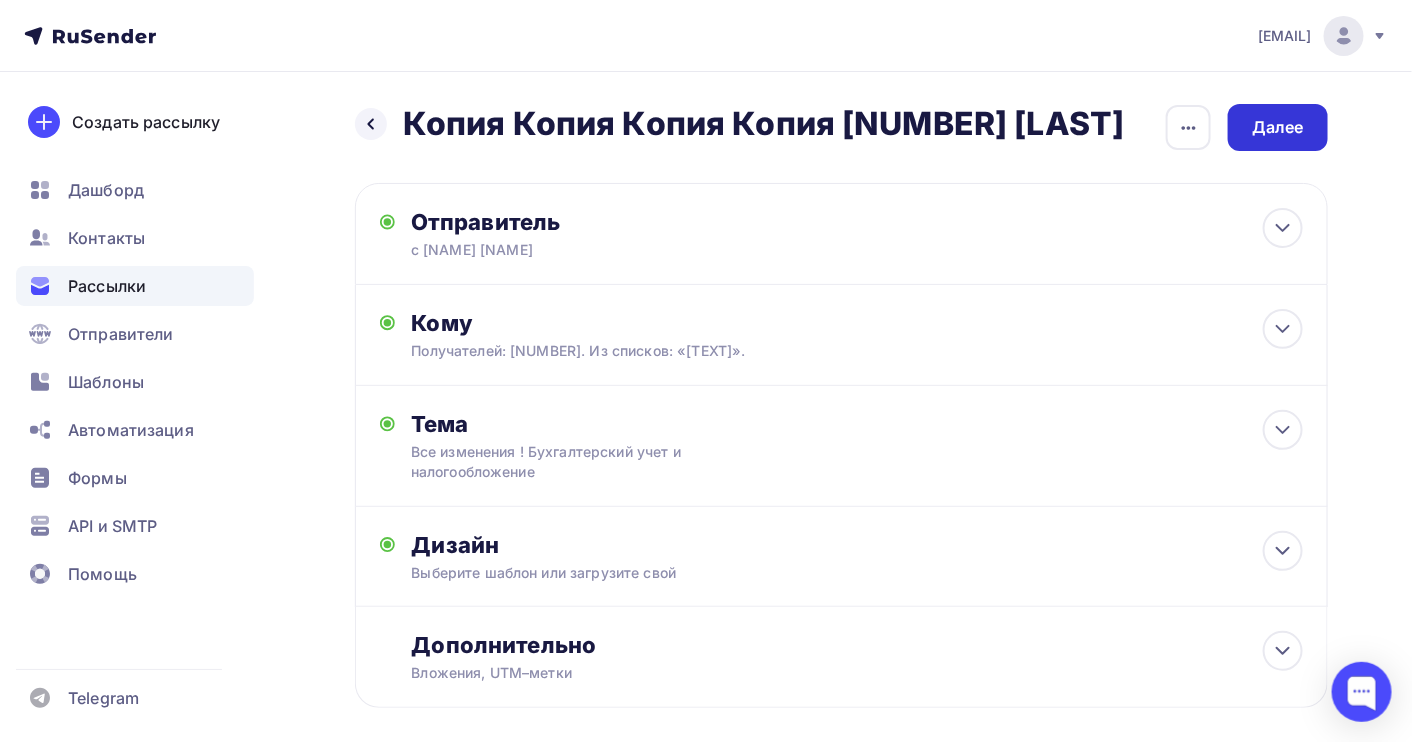 click on "Далее" at bounding box center (1278, 127) 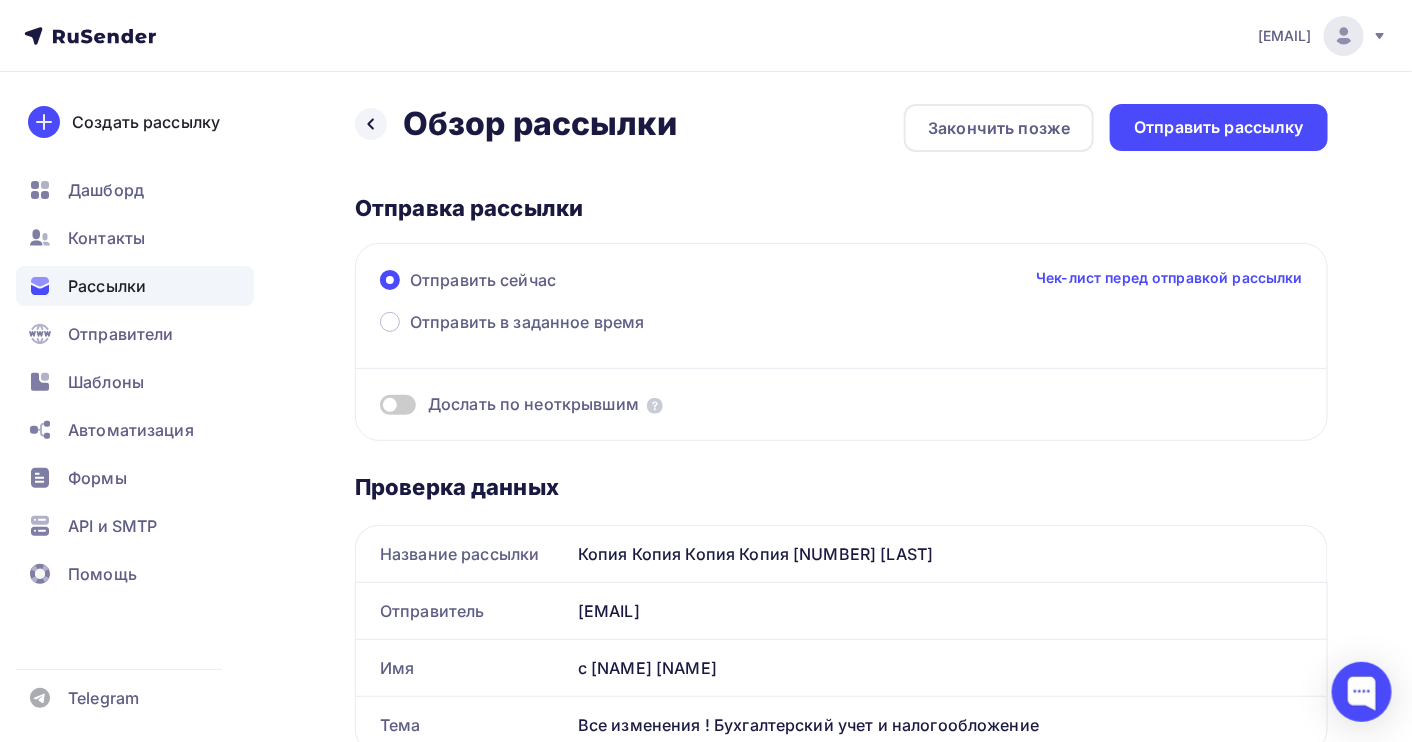 scroll, scrollTop: 0, scrollLeft: 0, axis: both 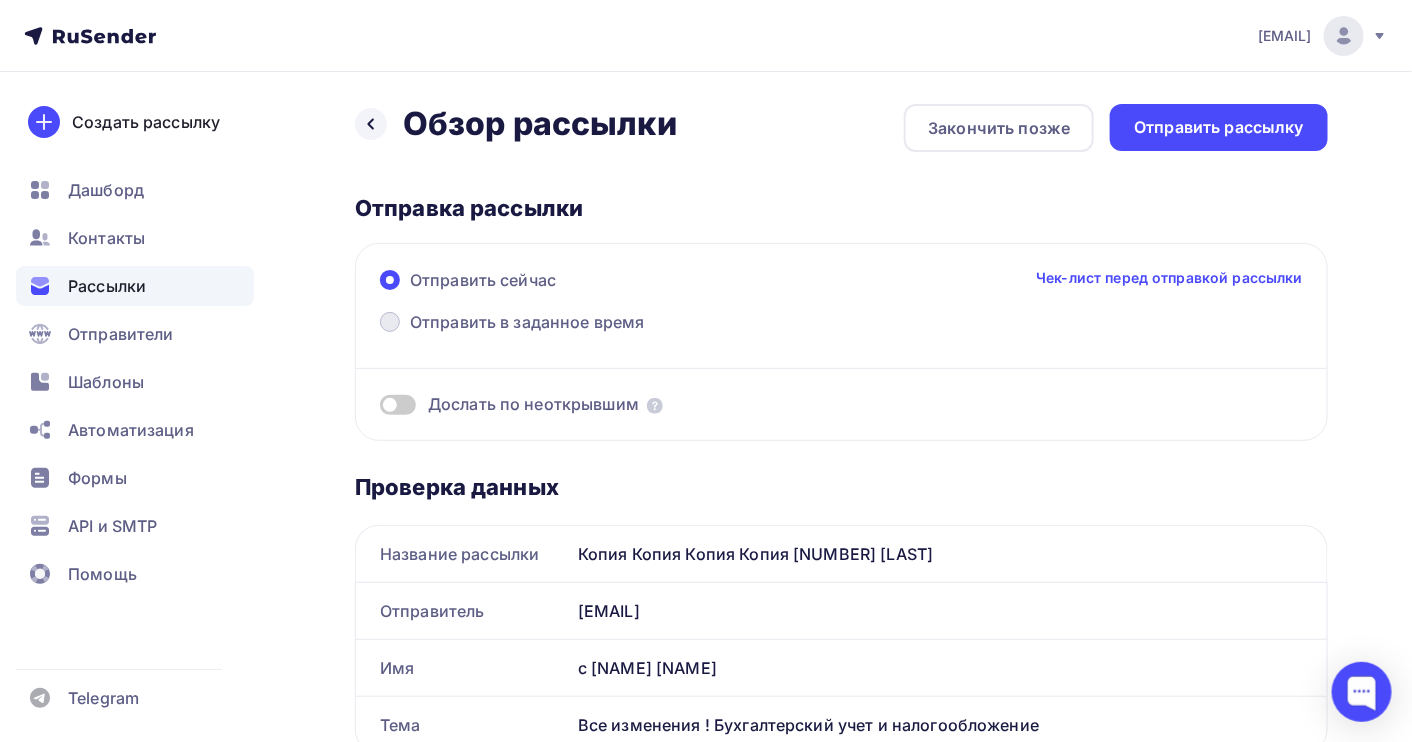 click on "Отправить в заданное время" at bounding box center [512, 324] 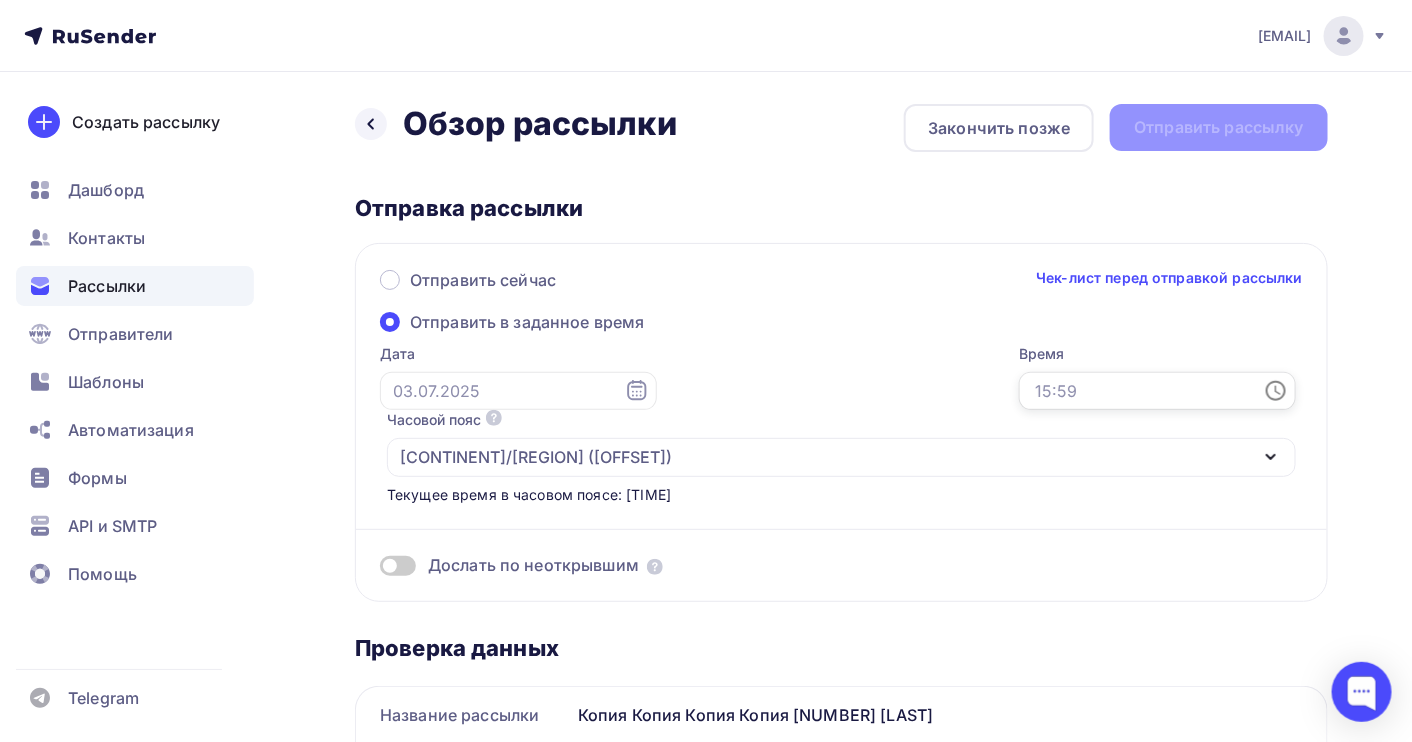 click at bounding box center [1157, 391] 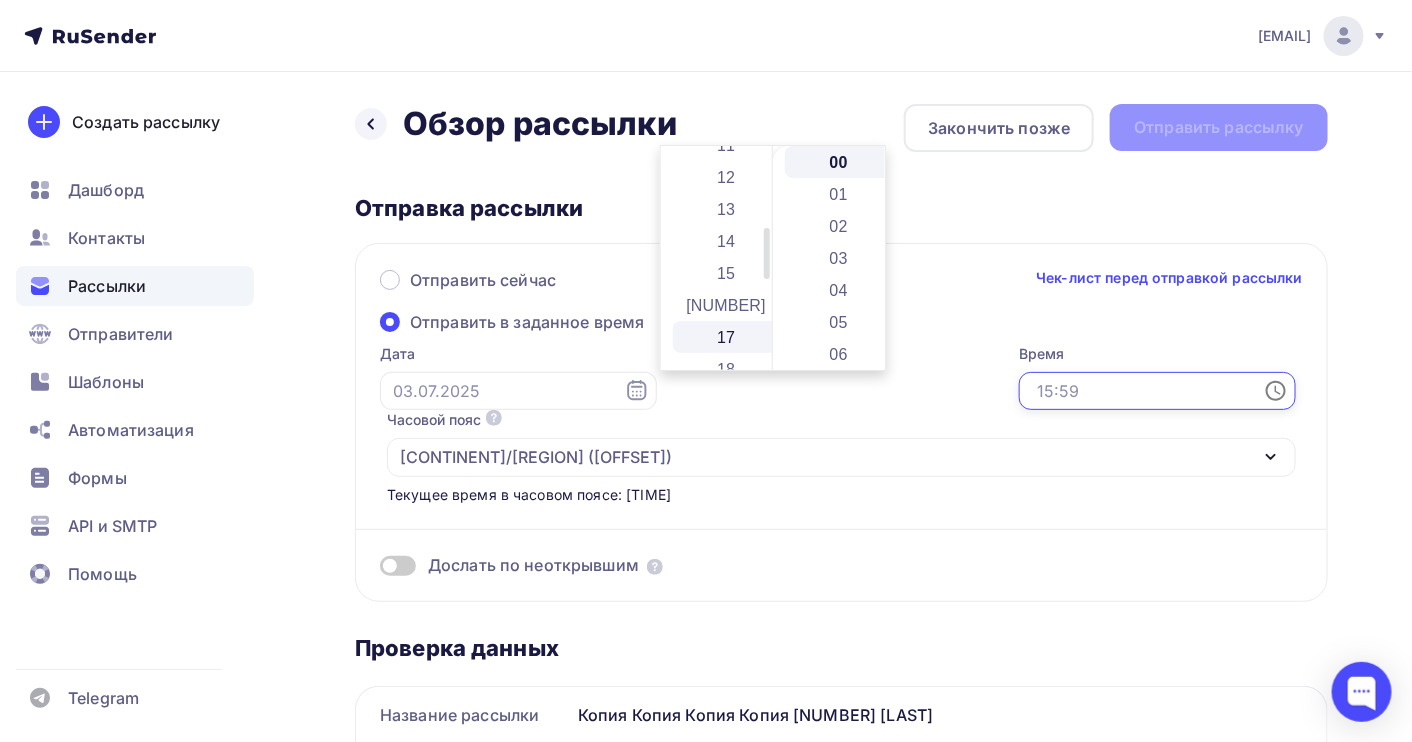 scroll, scrollTop: 400, scrollLeft: 0, axis: vertical 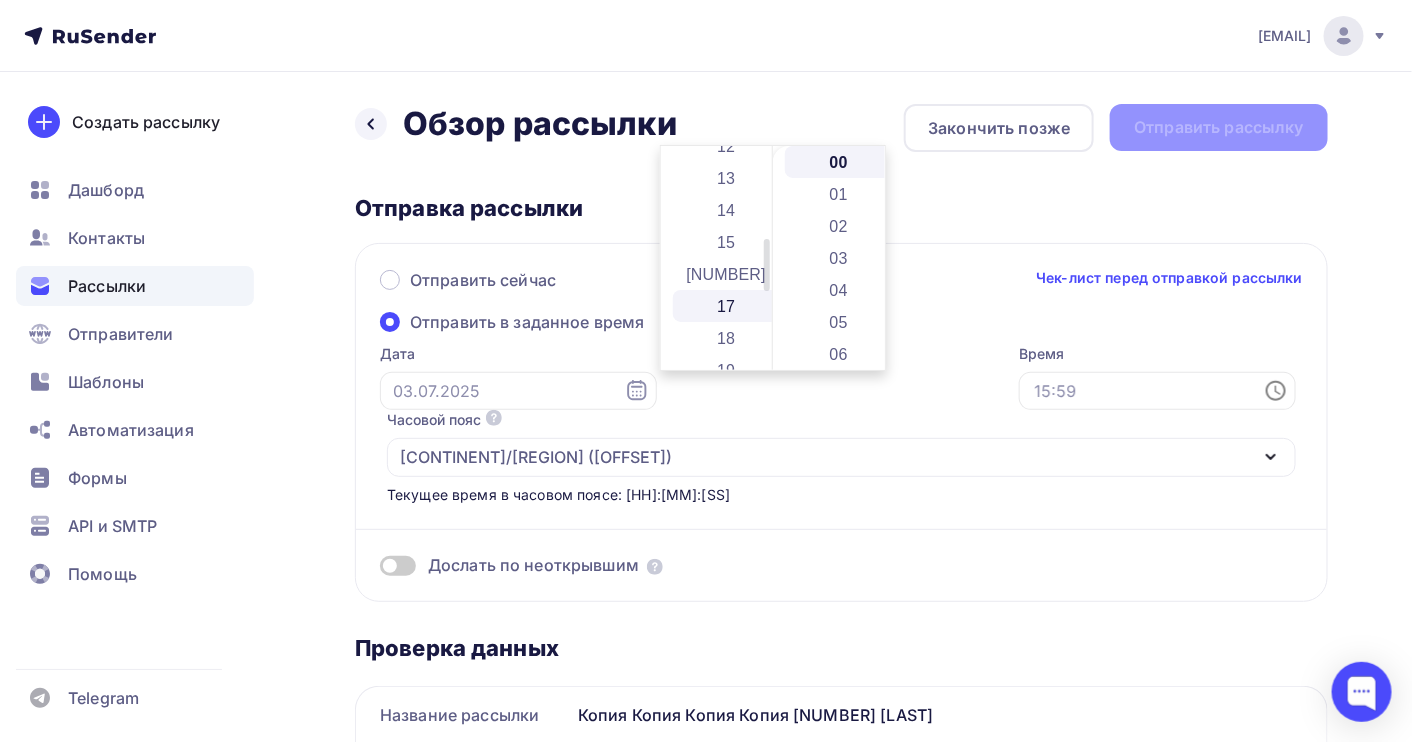 click on "17" at bounding box center [728, 306] 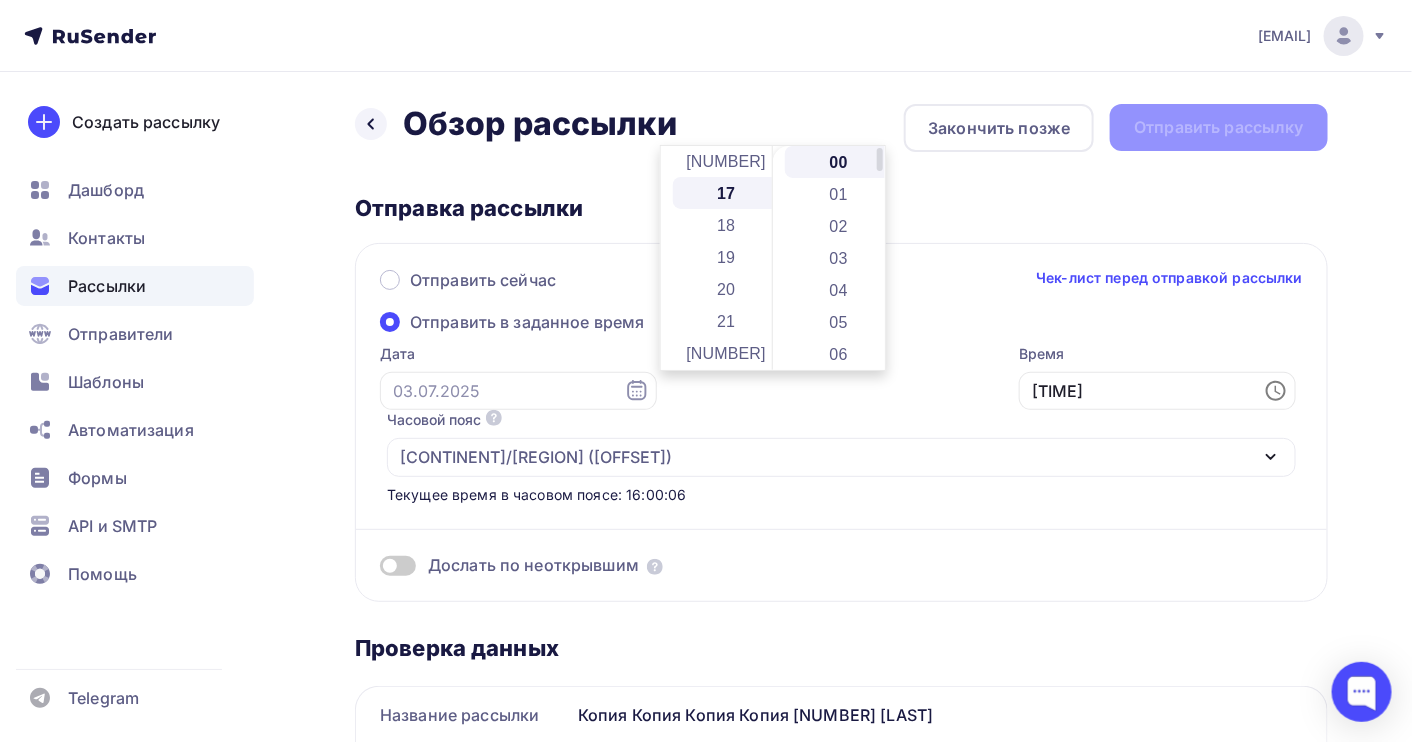 scroll, scrollTop: 543, scrollLeft: 0, axis: vertical 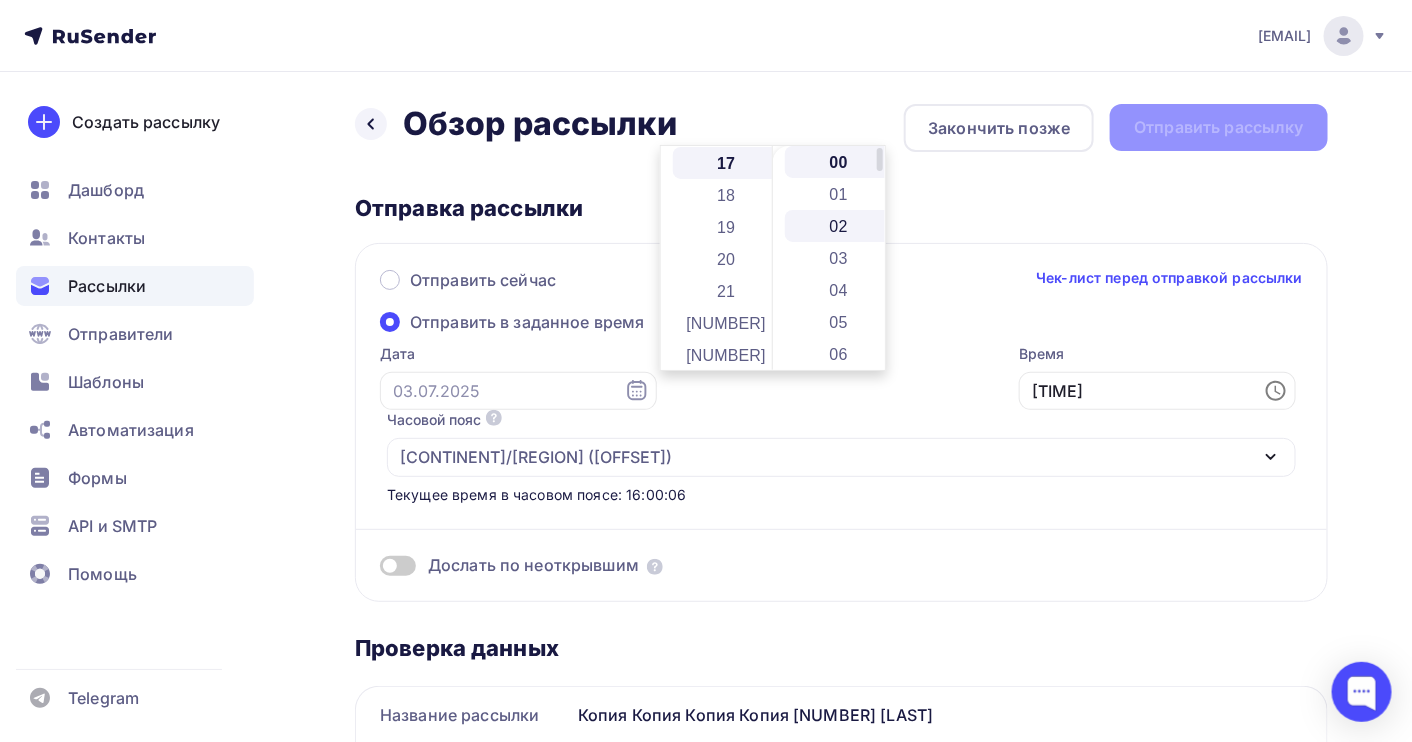 click on "02" at bounding box center [840, 226] 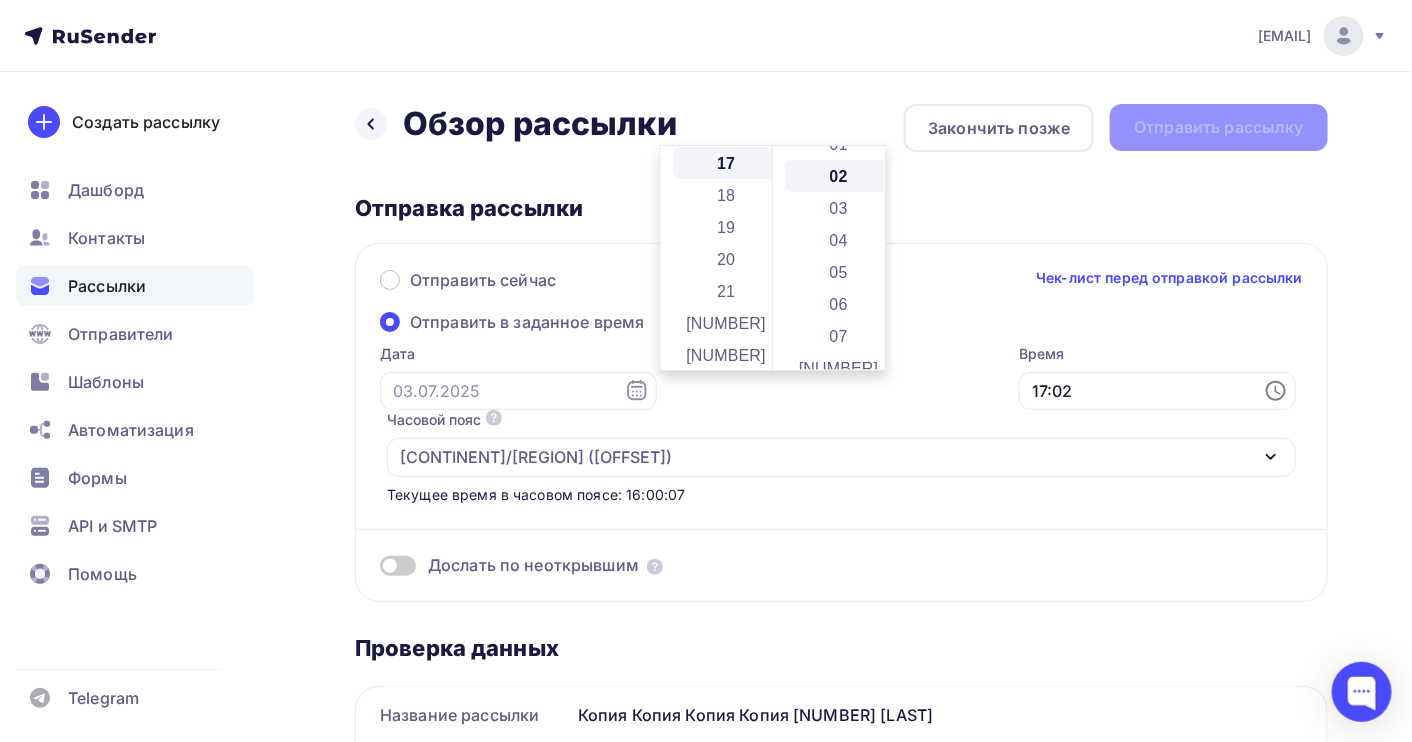 scroll, scrollTop: 63, scrollLeft: 0, axis: vertical 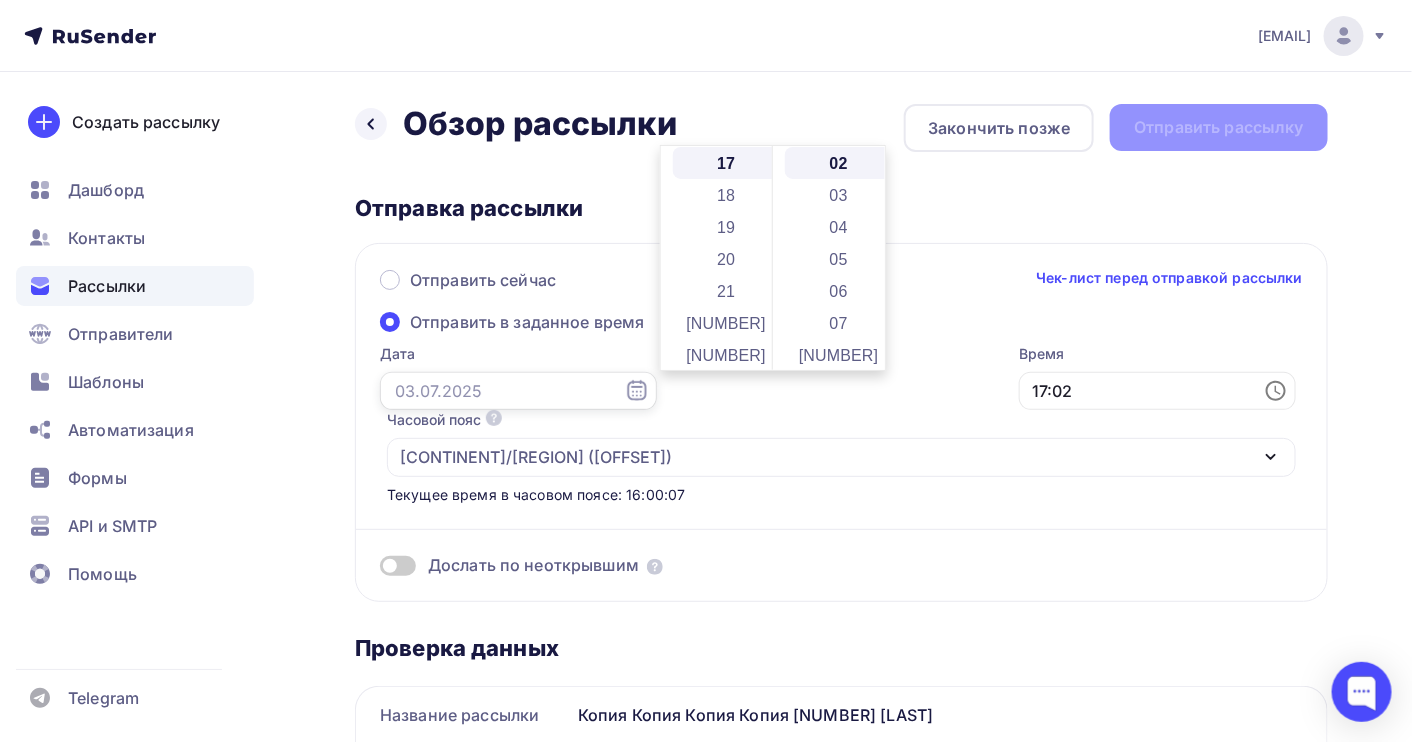 click at bounding box center (518, 391) 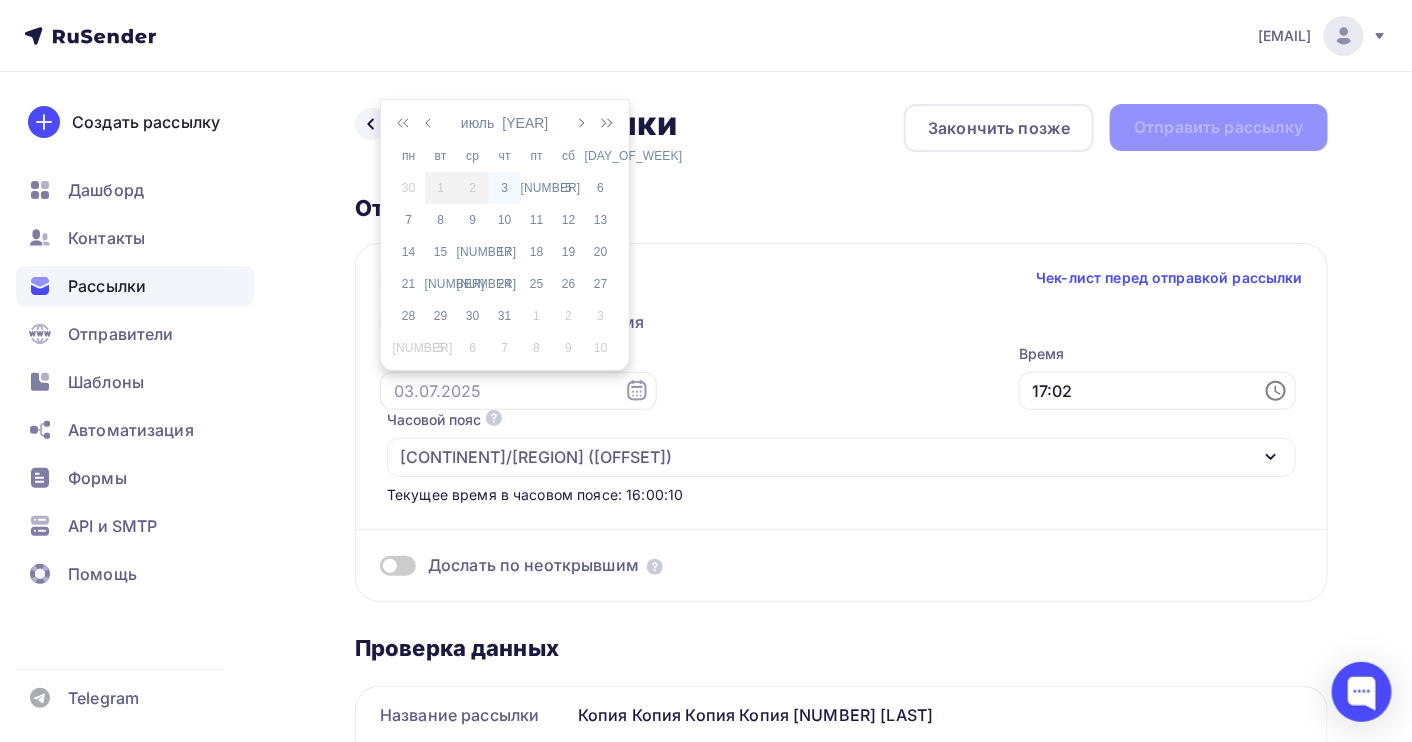 click on "3" at bounding box center (505, 188) 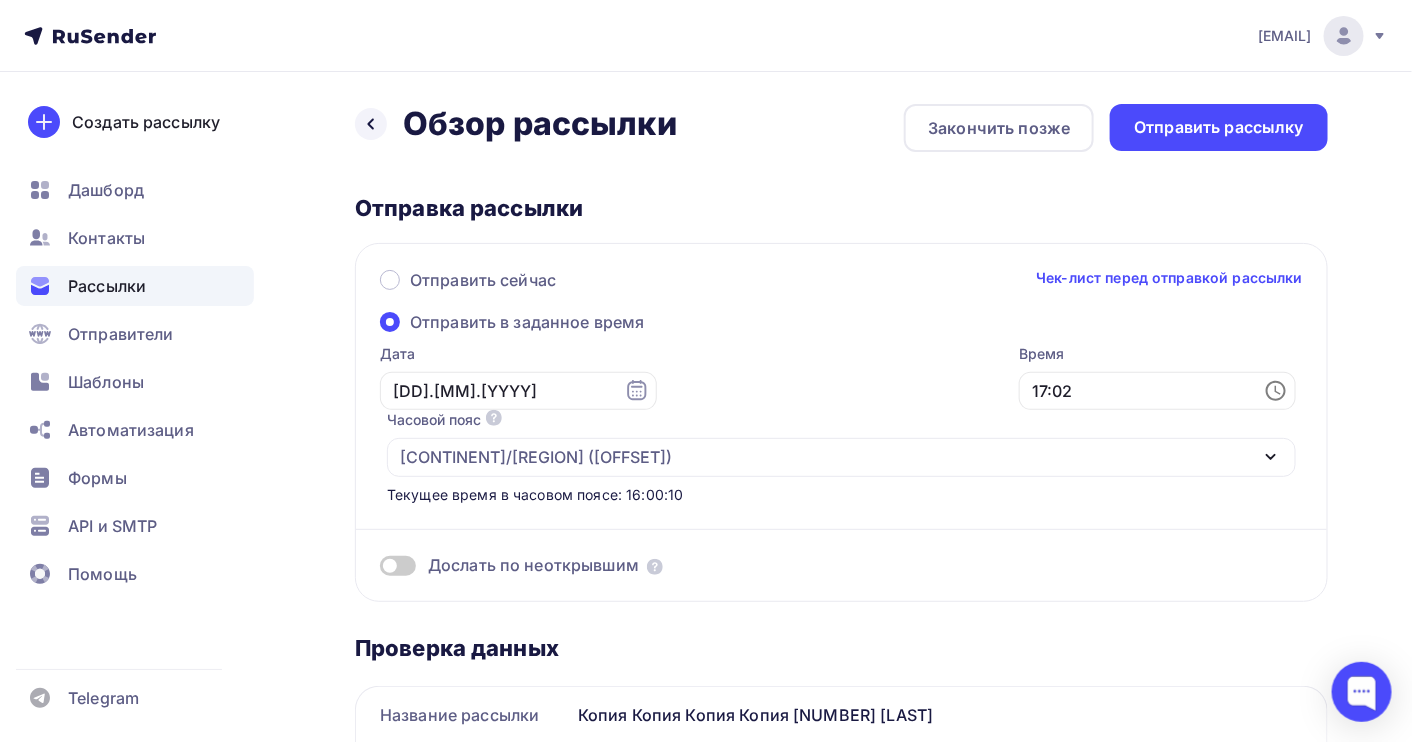 click on "Назад
Обзор рассылки
Обзор рассылки
Закончить позже
Отправить рассылку
Отправка рассылки
Отправить сейчас
Чек-лист перед отправкой рассылки
Отправить в заданное время
Дата   [DATE]   Время   [TIME]
Часовой пояс
По умолчанию используется часовой пояс из настроек вашего акаунта
[TIMEZONE]
[TIMEZONE]           [TIMEZONE]           [TIMEZONE]           [TIMEZONE]           [TIMEZONE]           [TIMEZONE]           [TIMEZONE]           [TIMEZONE]           [TIMEZONE]" at bounding box center [841, 854] 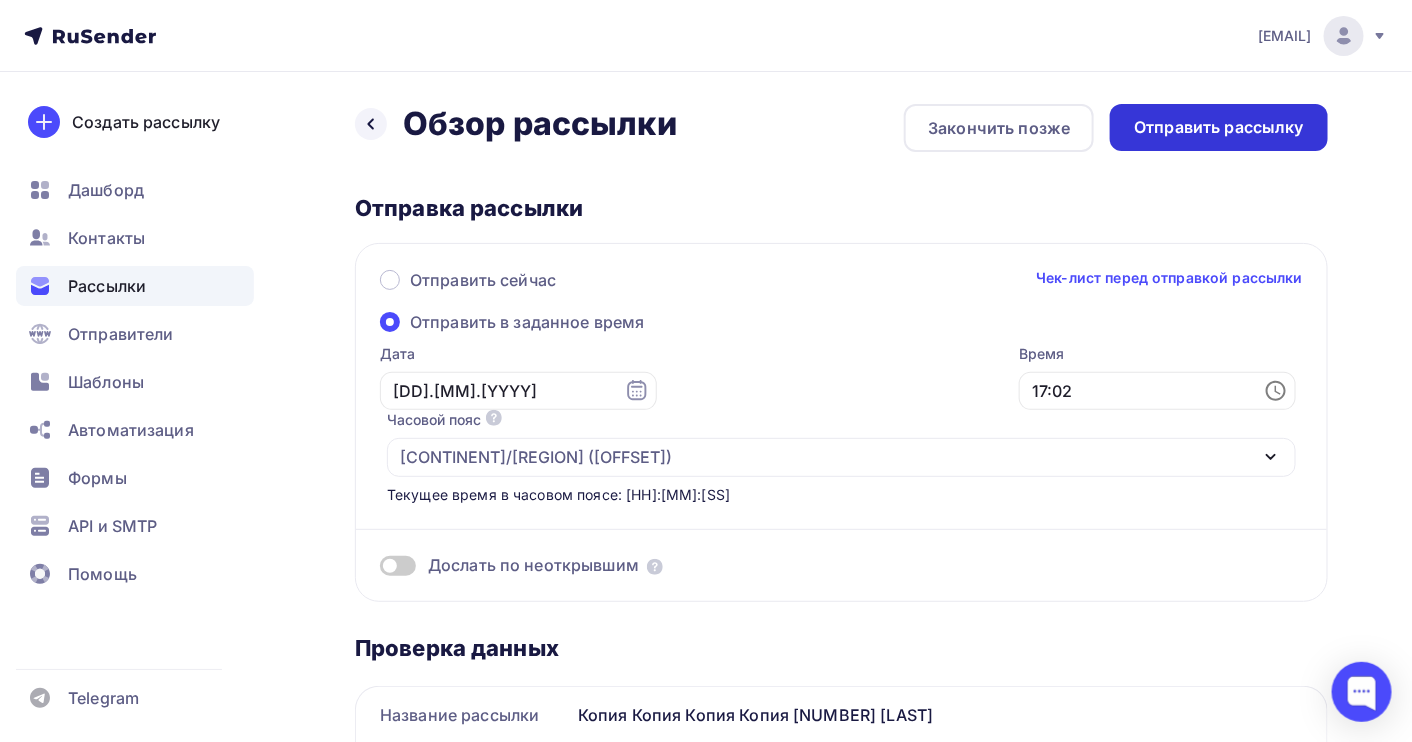 click on "Отправить рассылку" at bounding box center (1219, 127) 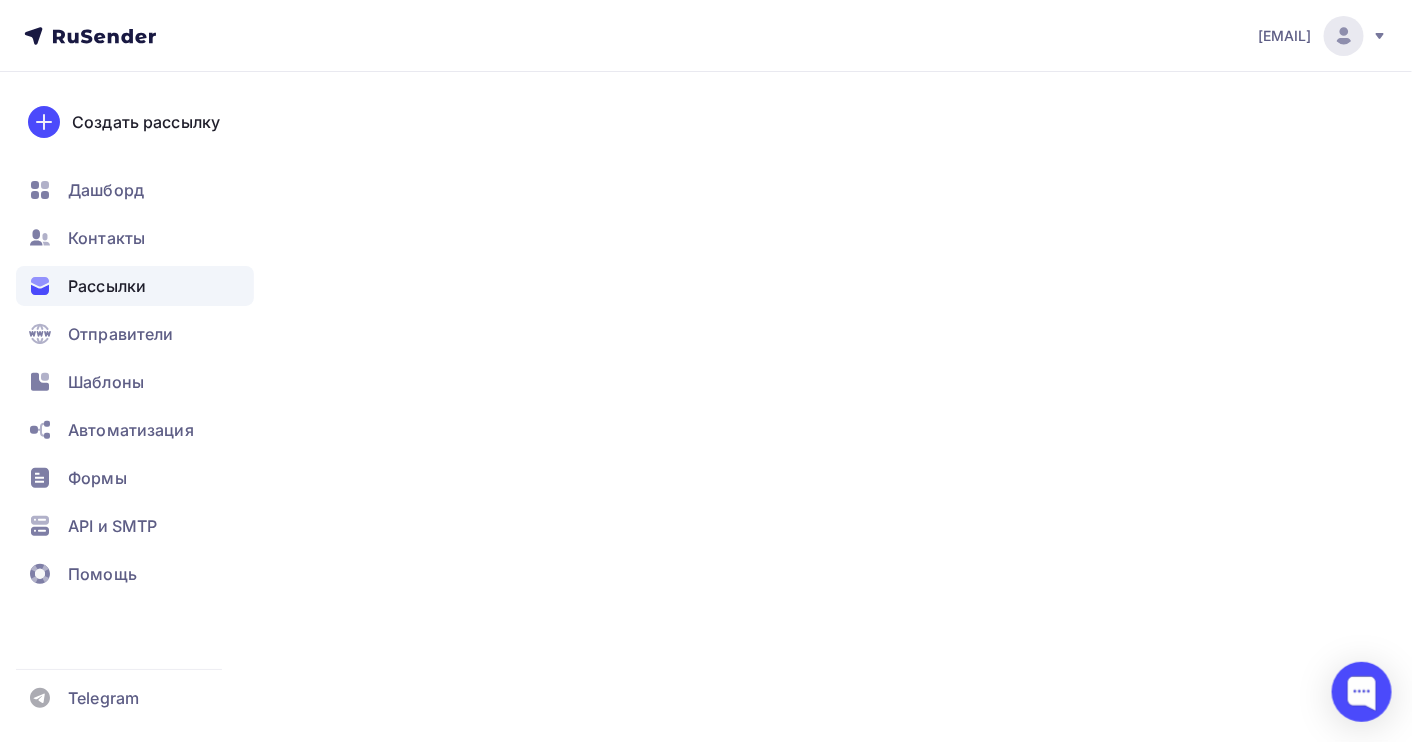 scroll, scrollTop: 0, scrollLeft: 0, axis: both 